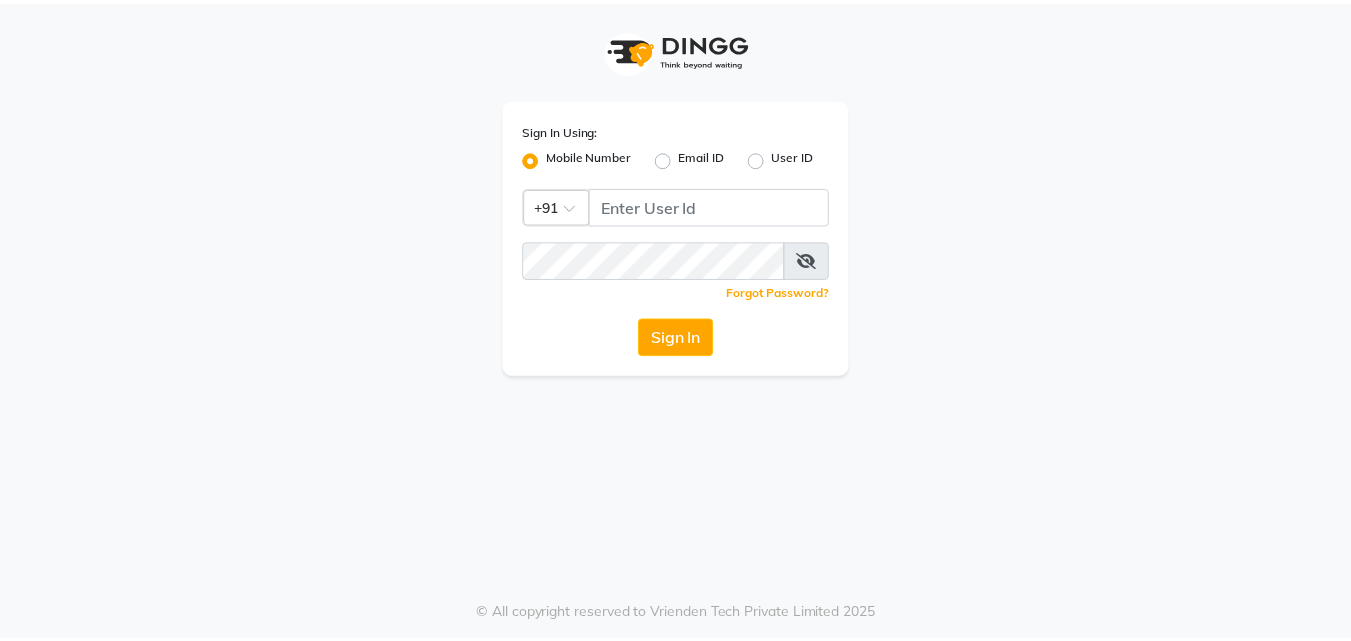scroll, scrollTop: 0, scrollLeft: 0, axis: both 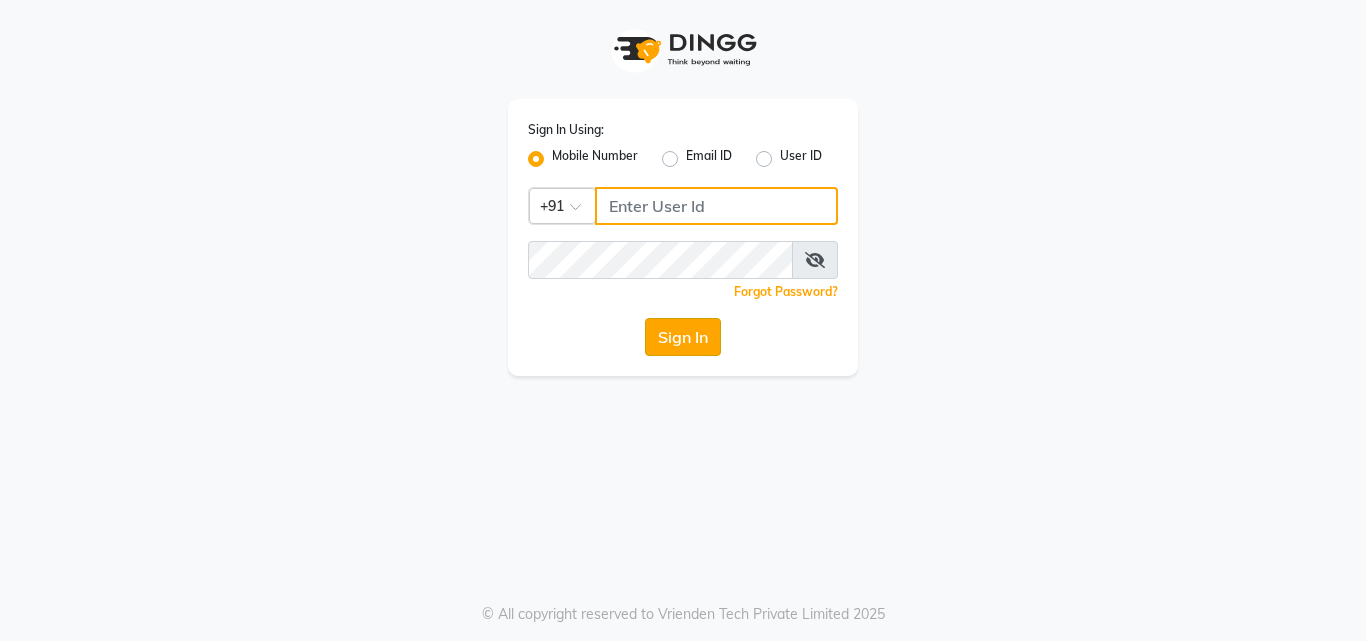 type on "[PHONE]" 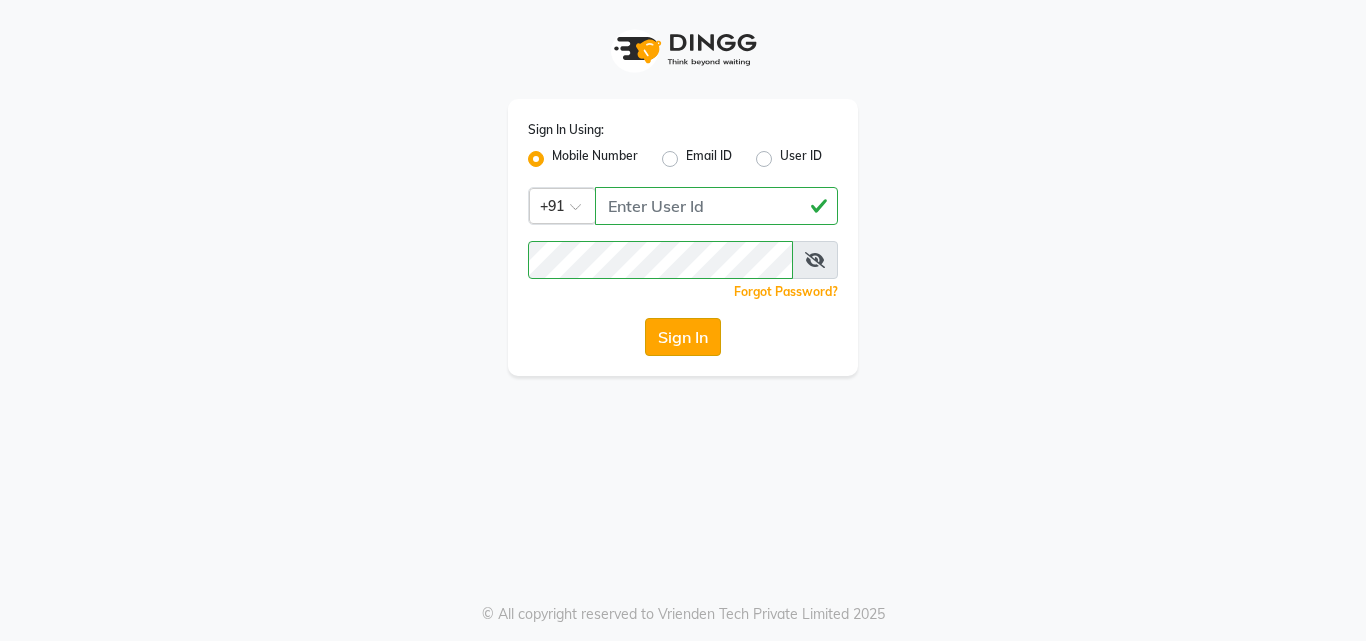 click on "Sign In" 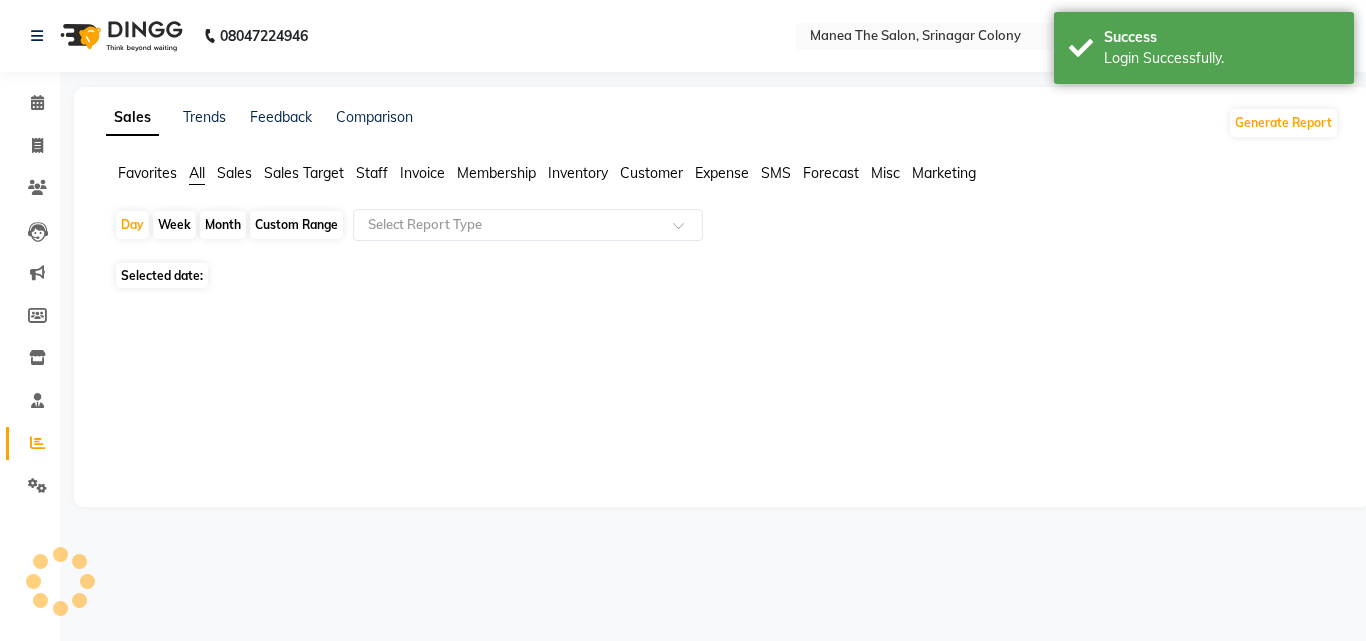 select on "en" 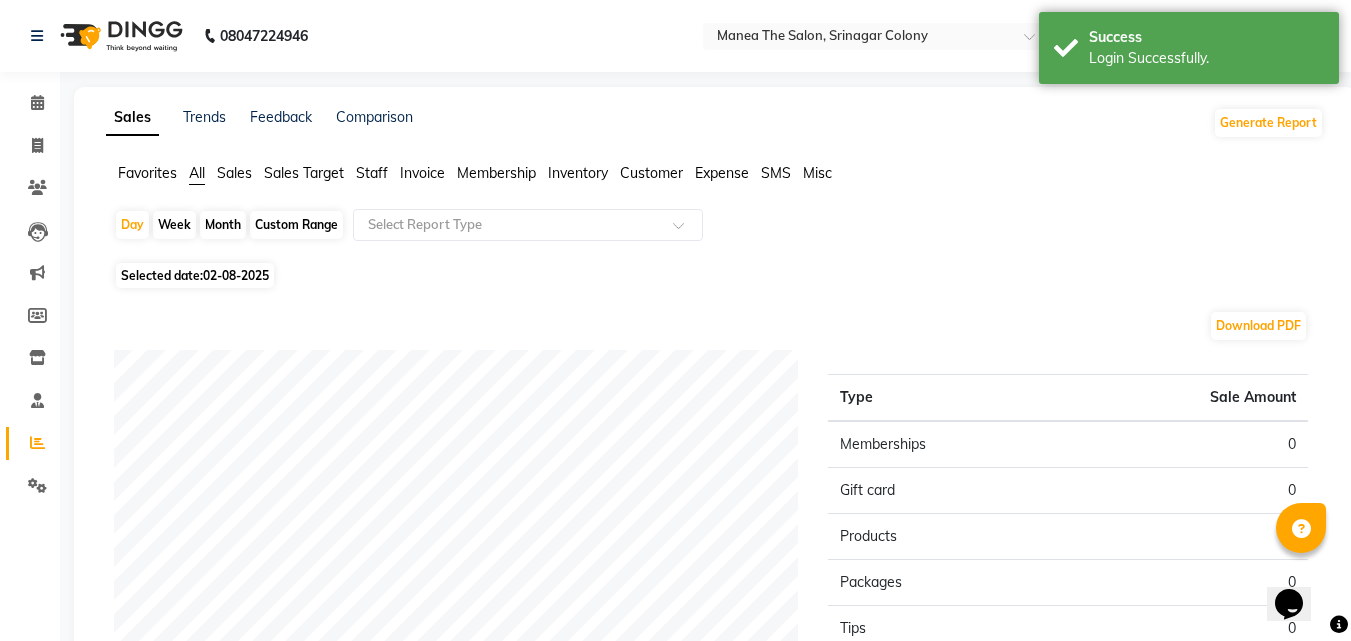 scroll, scrollTop: 0, scrollLeft: 0, axis: both 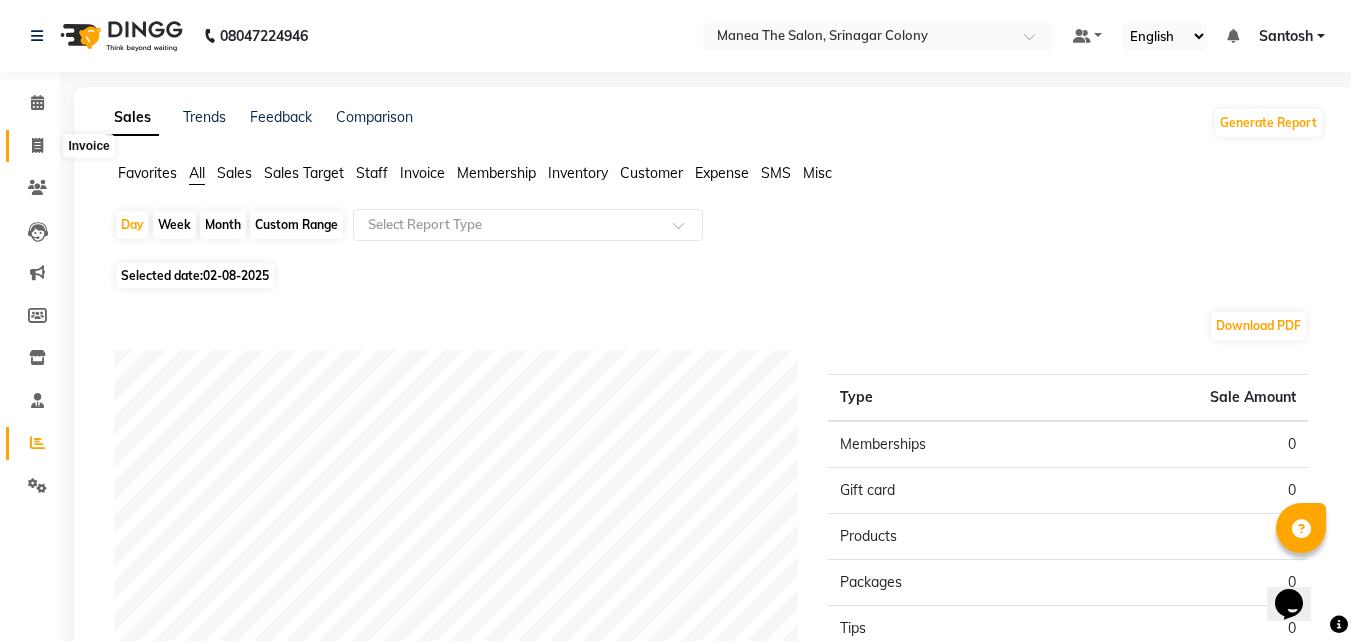 click 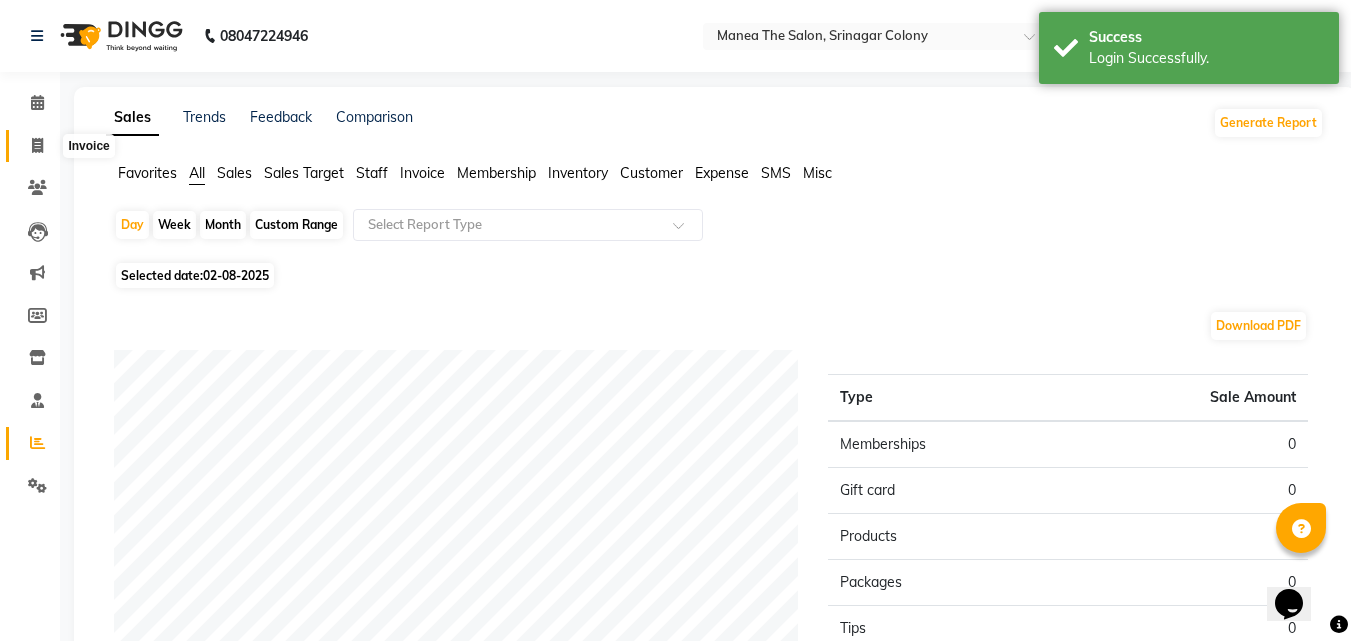 select on "5506" 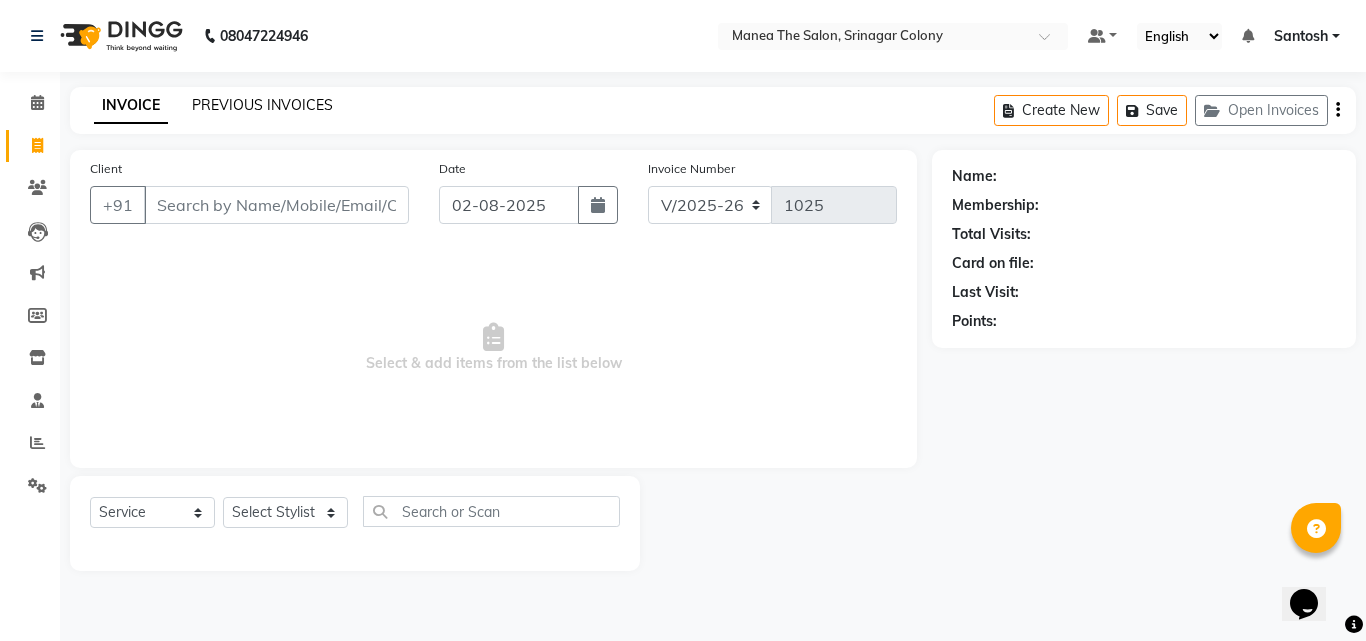 click on "PREVIOUS INVOICES" 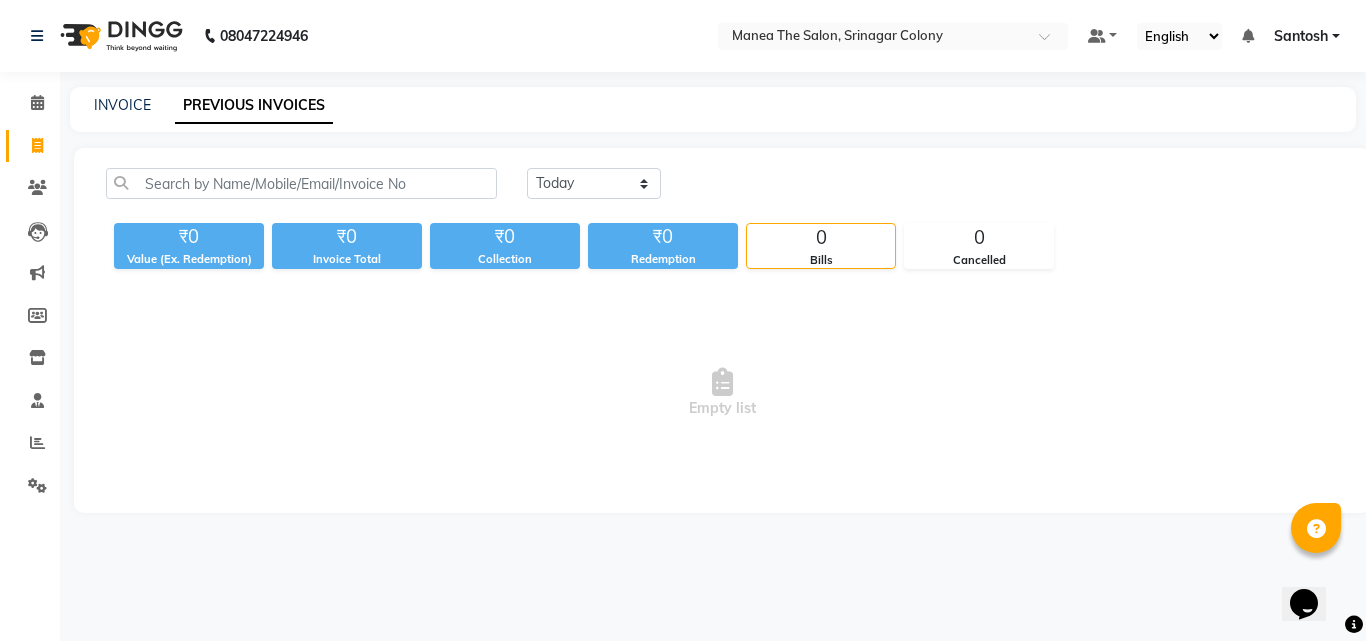 click on "Empty list" at bounding box center [722, 393] 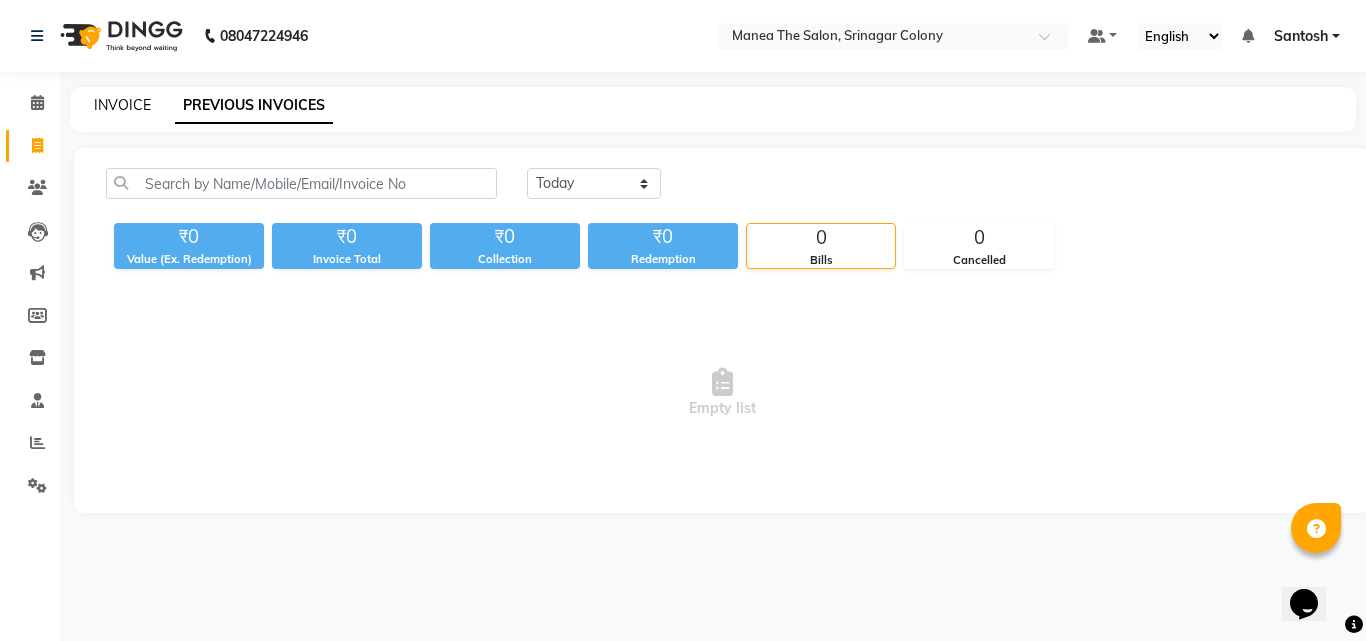 click on "INVOICE" 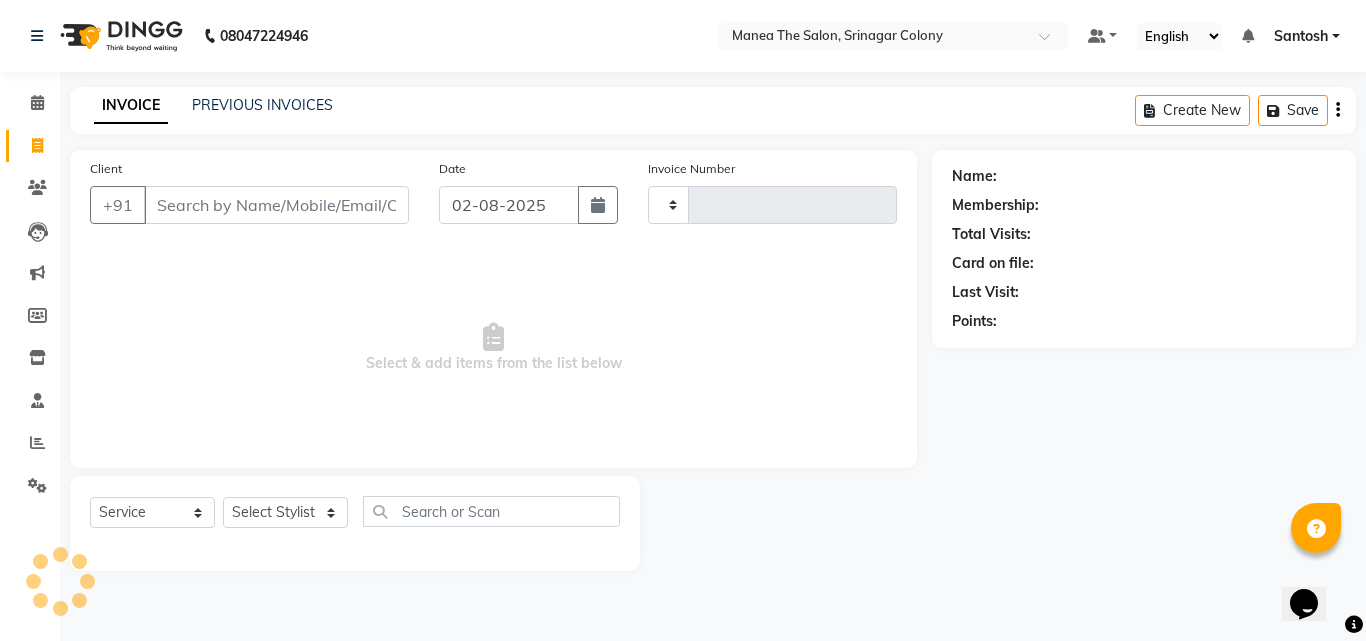 type on "1025" 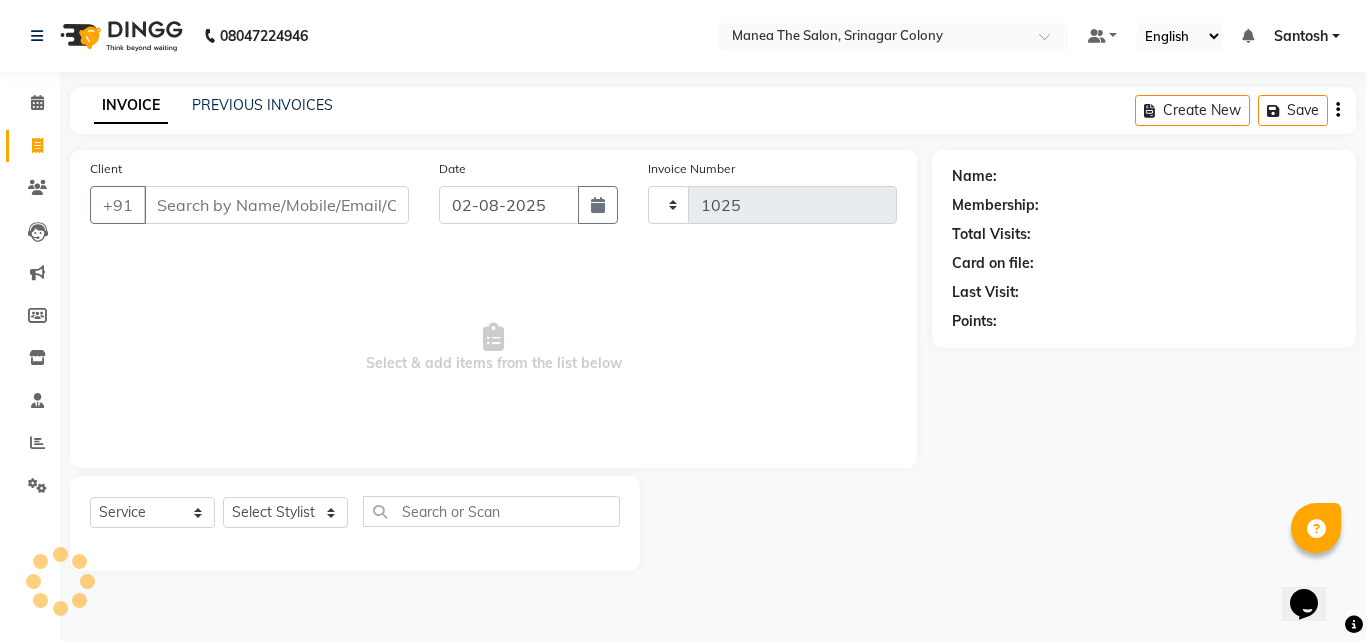 select on "5506" 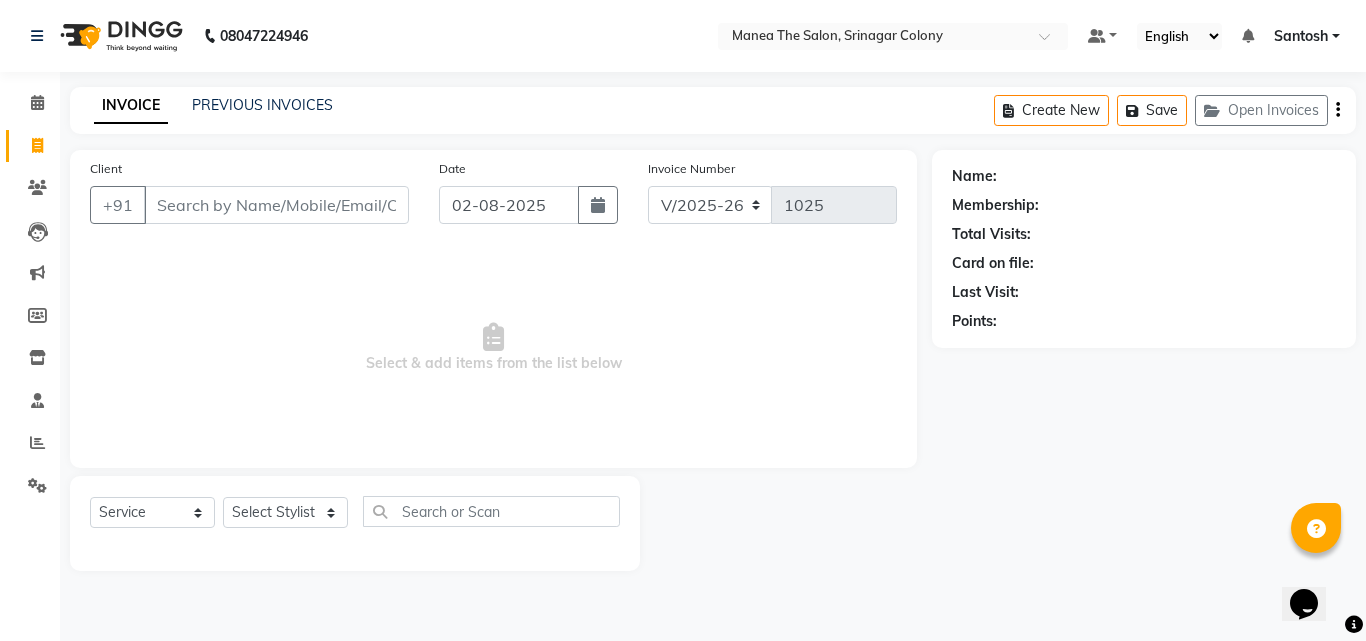 click on "Select & add items from the list below" at bounding box center [493, 348] 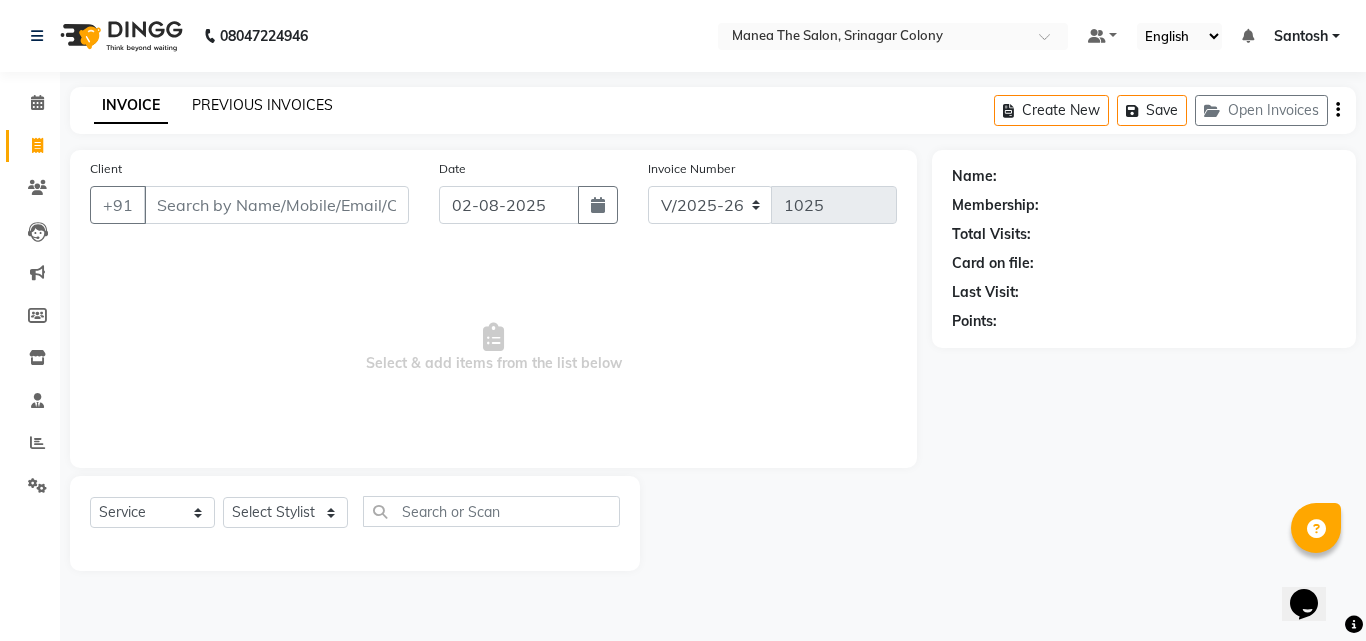 click on "PREVIOUS INVOICES" 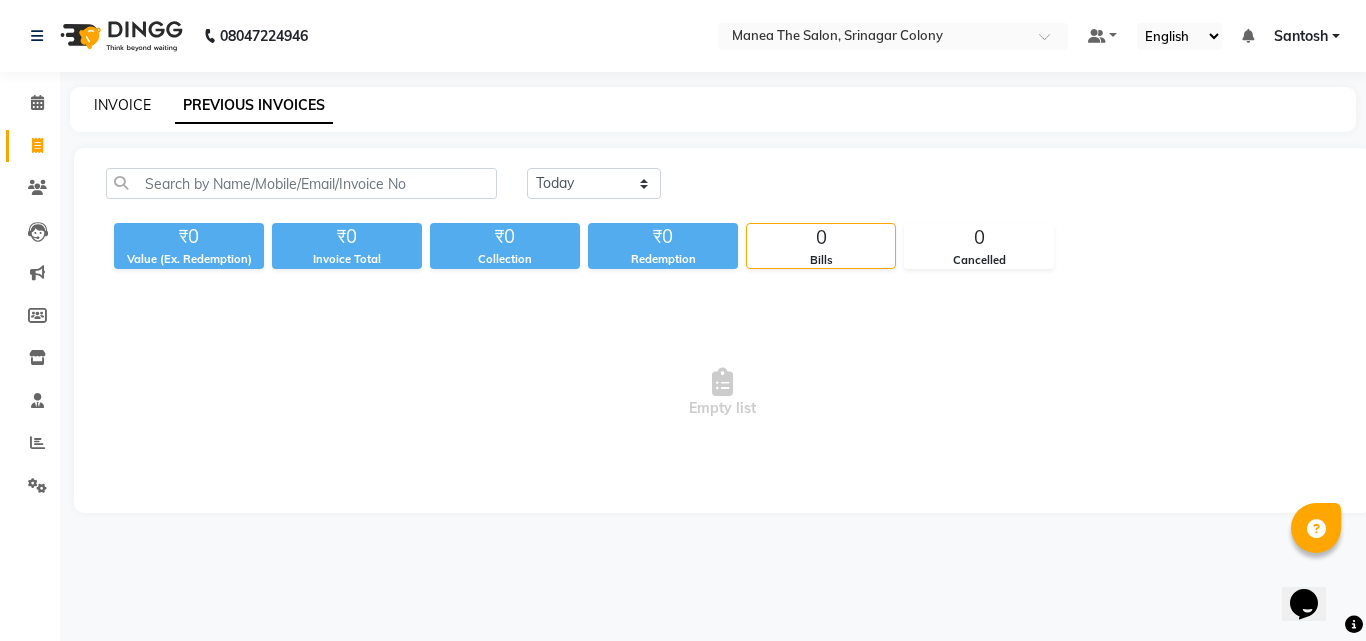 click on "INVOICE" 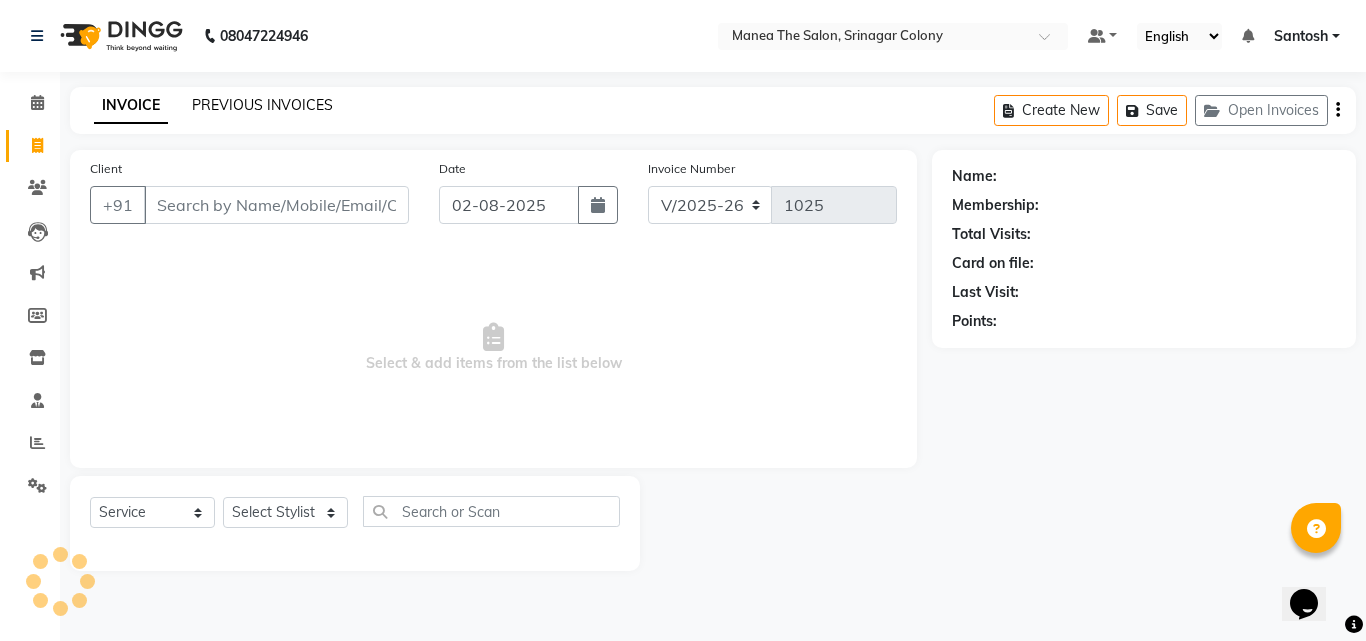 click on "PREVIOUS INVOICES" 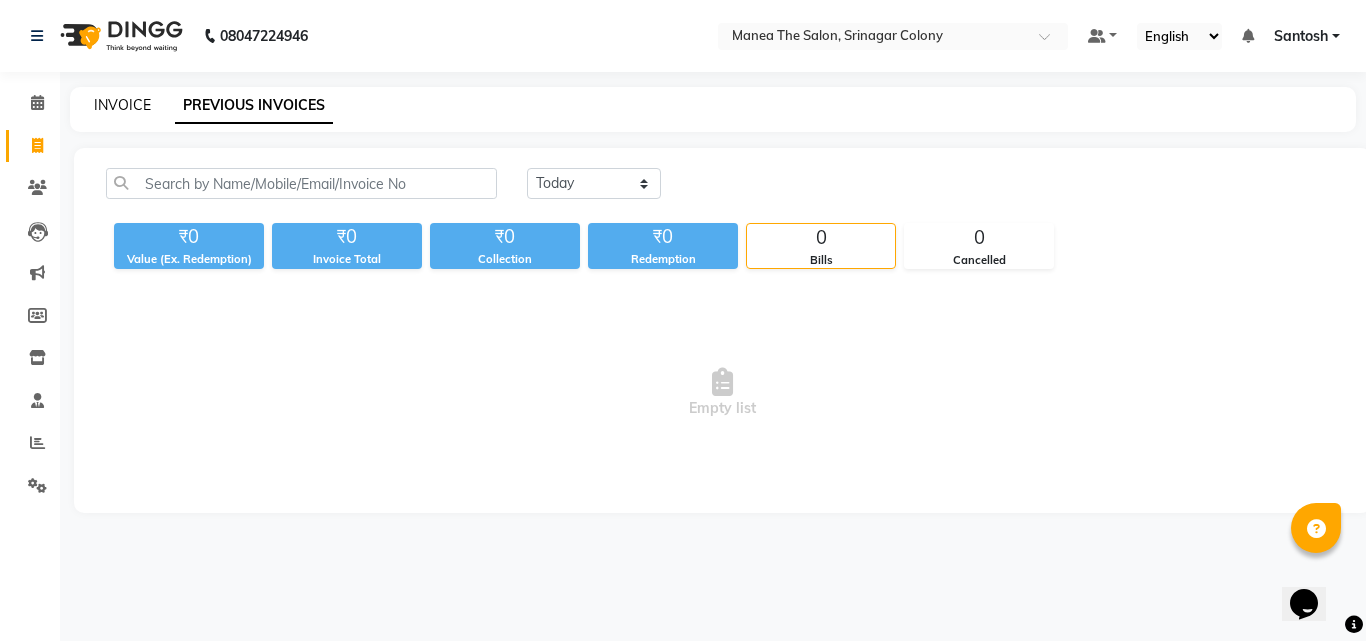 click on "INVOICE" 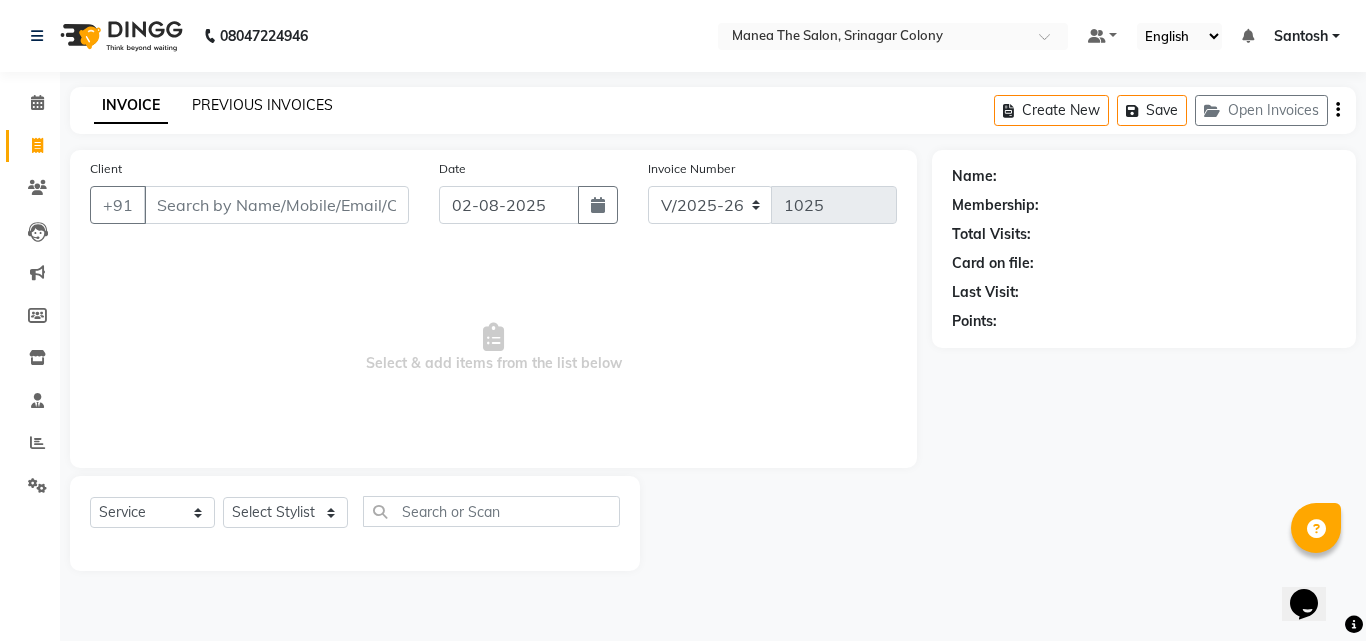 click on "PREVIOUS INVOICES" 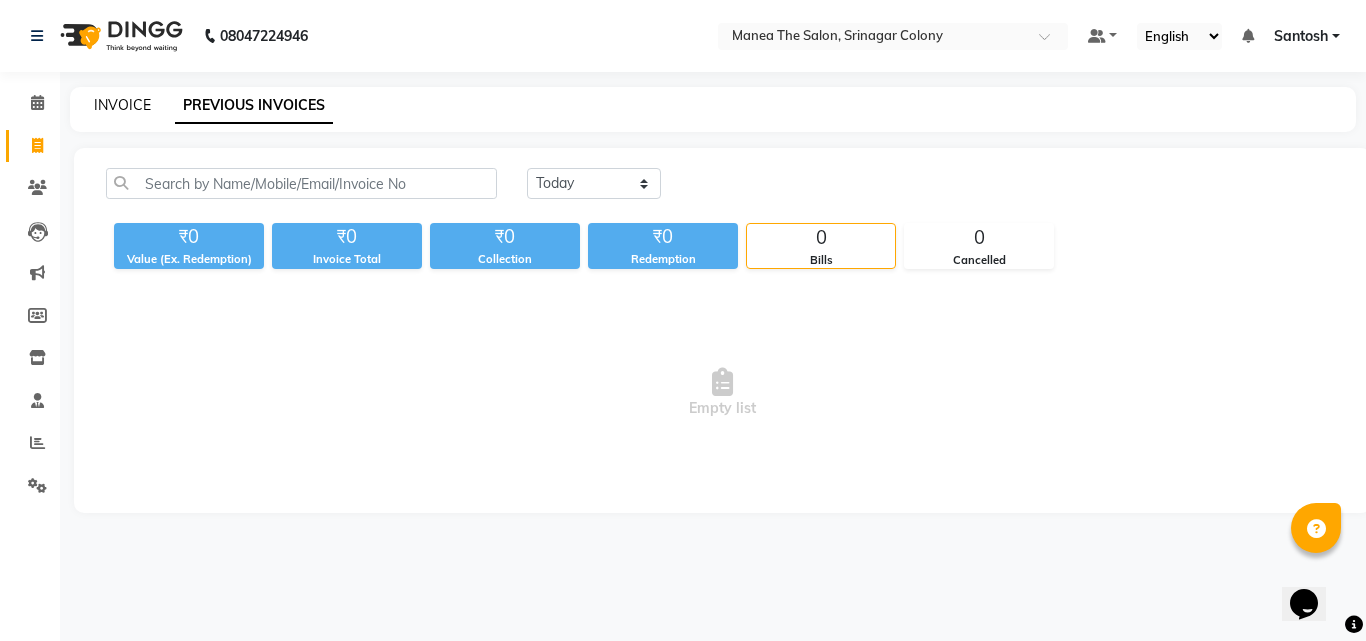 click on "INVOICE" 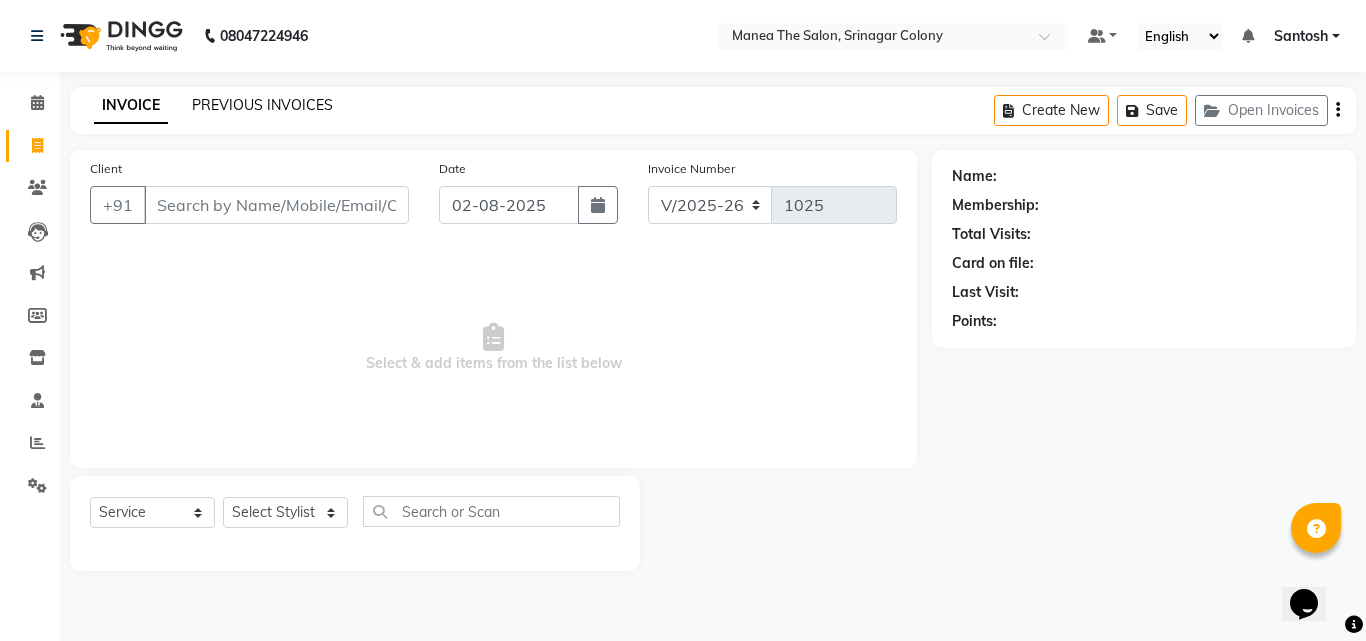 click on "PREVIOUS INVOICES" 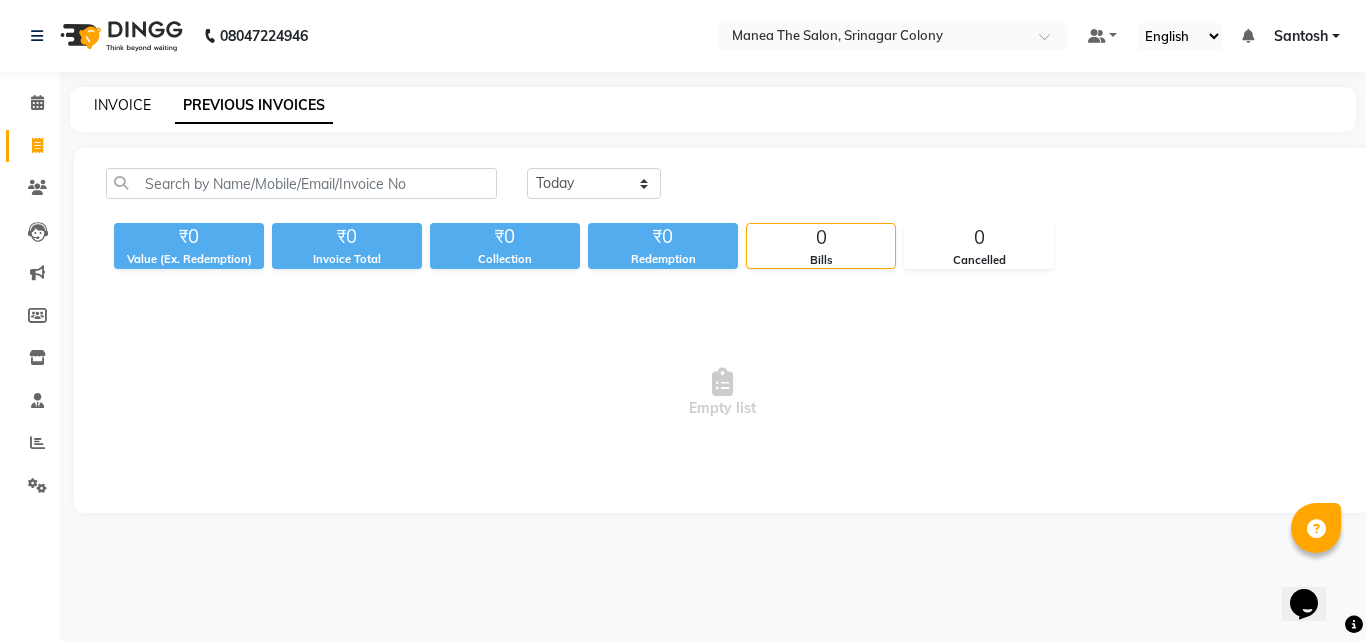 click on "INVOICE" 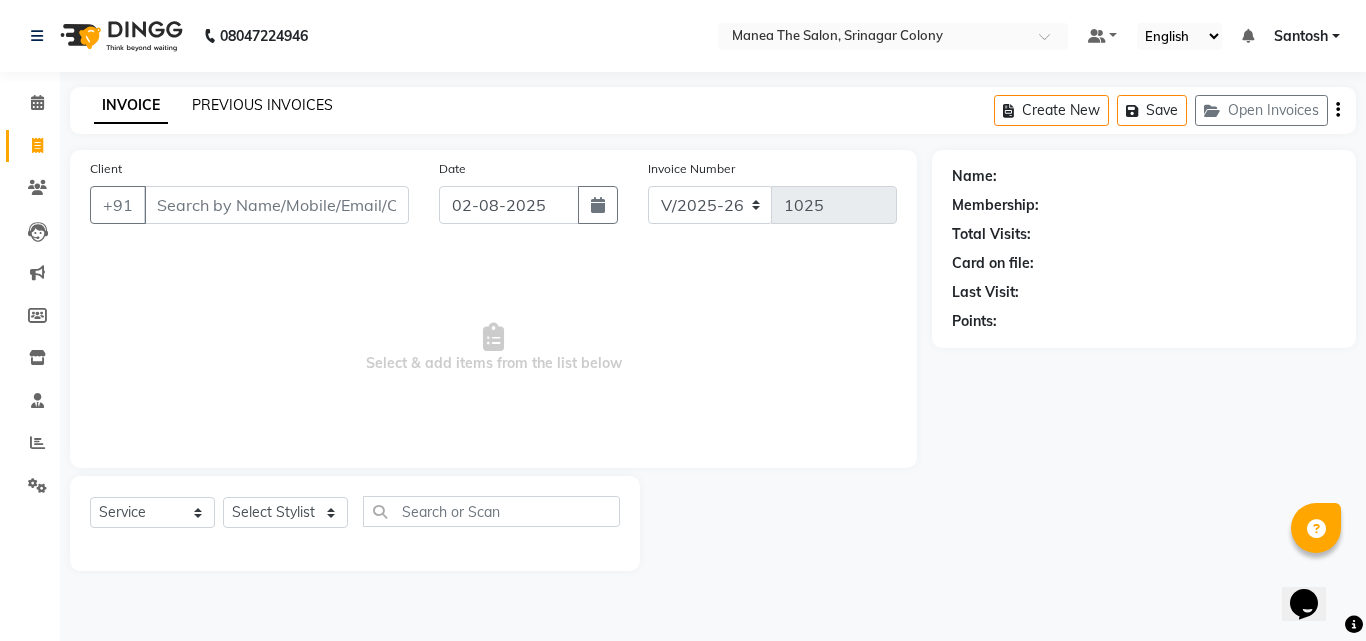 click on "PREVIOUS INVOICES" 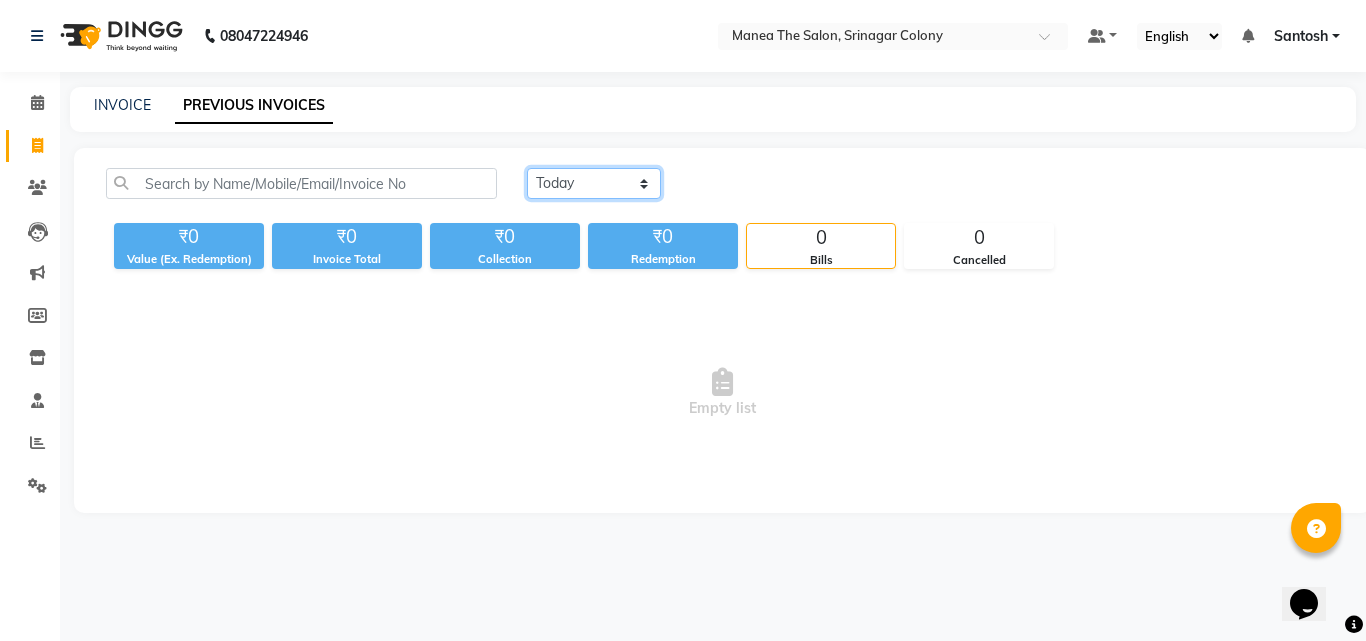 click on "Today Yesterday Custom Range" 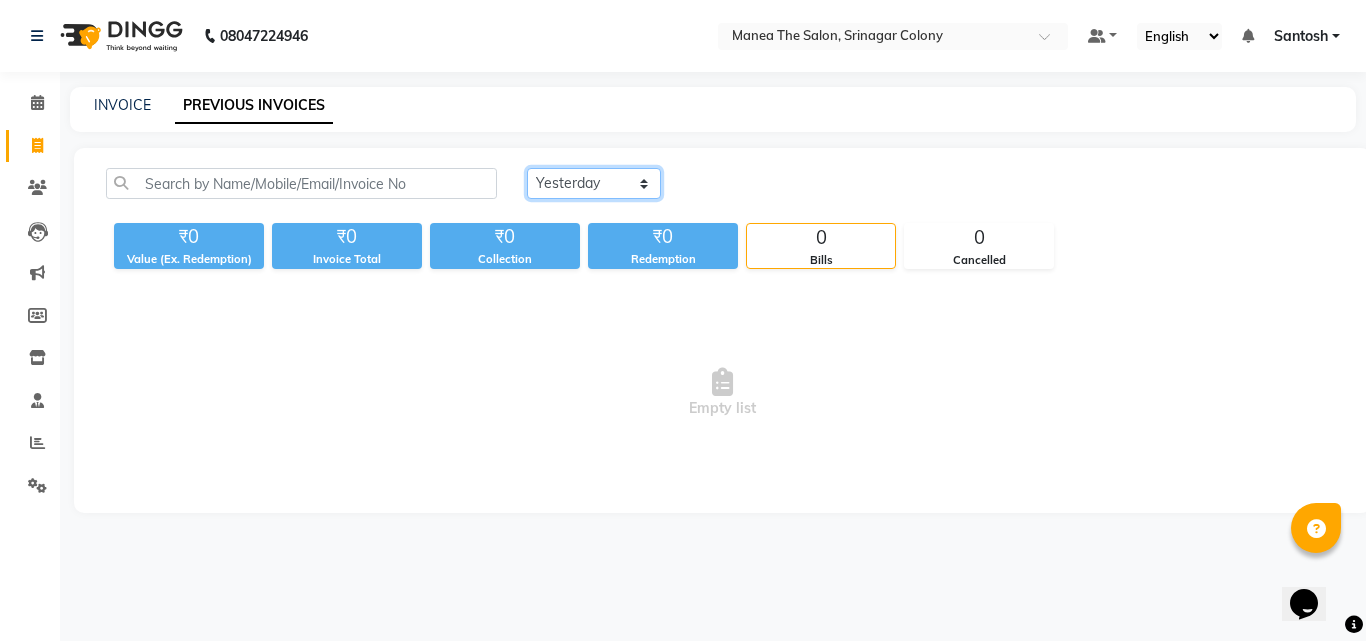 click on "Today Yesterday Custom Range" 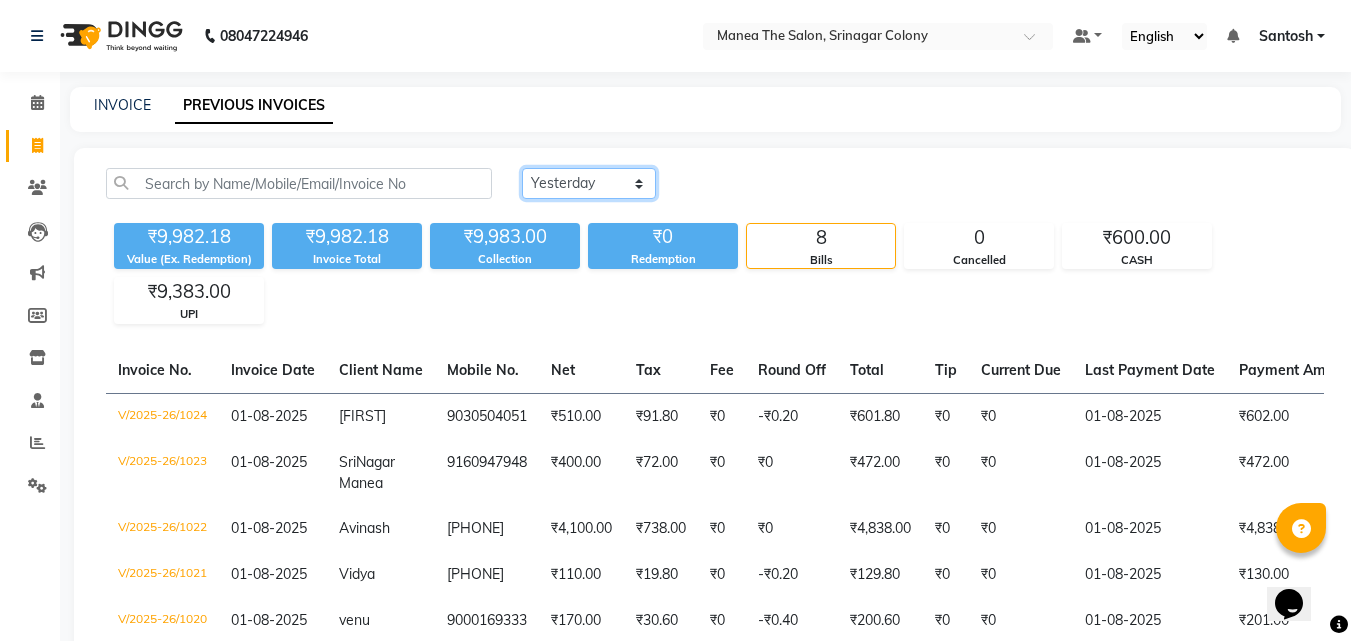 click on "Today Yesterday Custom Range" 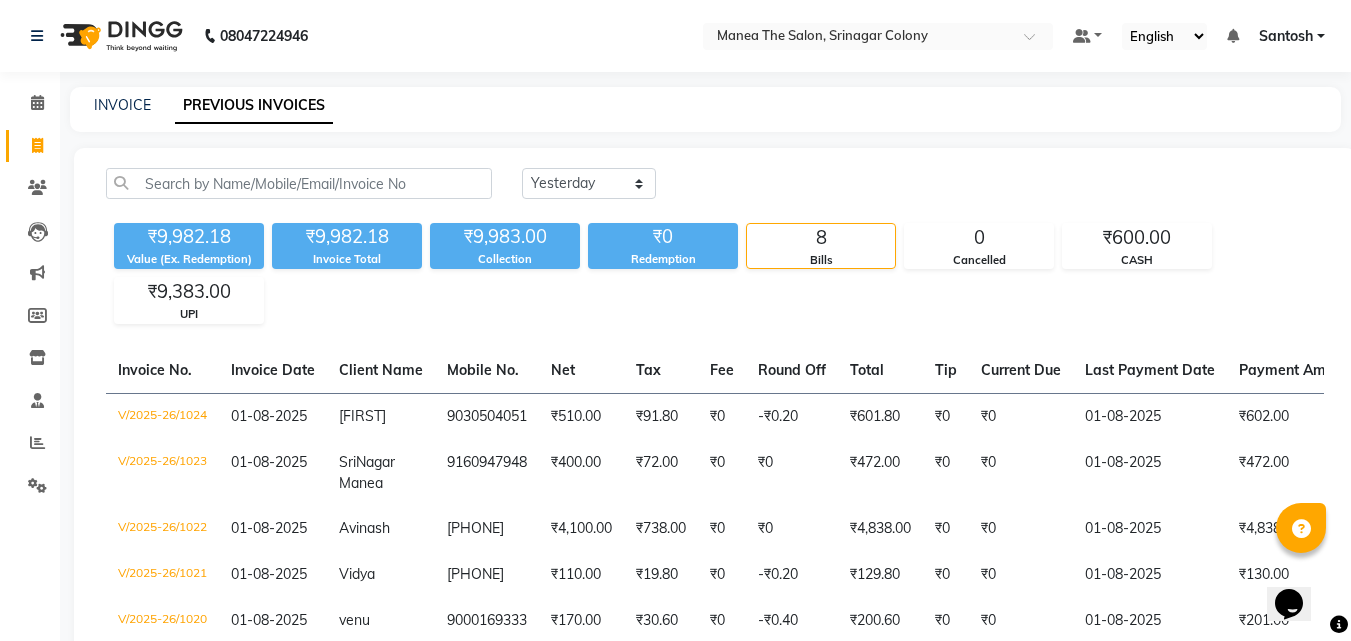 click on "₹9,982.18 Value (Ex. Redemption) ₹9,982.18 Invoice Total  ₹9,983.00 Collection ₹0 Redemption 8 Bills 0 Cancelled ₹600.00 CASH ₹9,383.00 UPI" 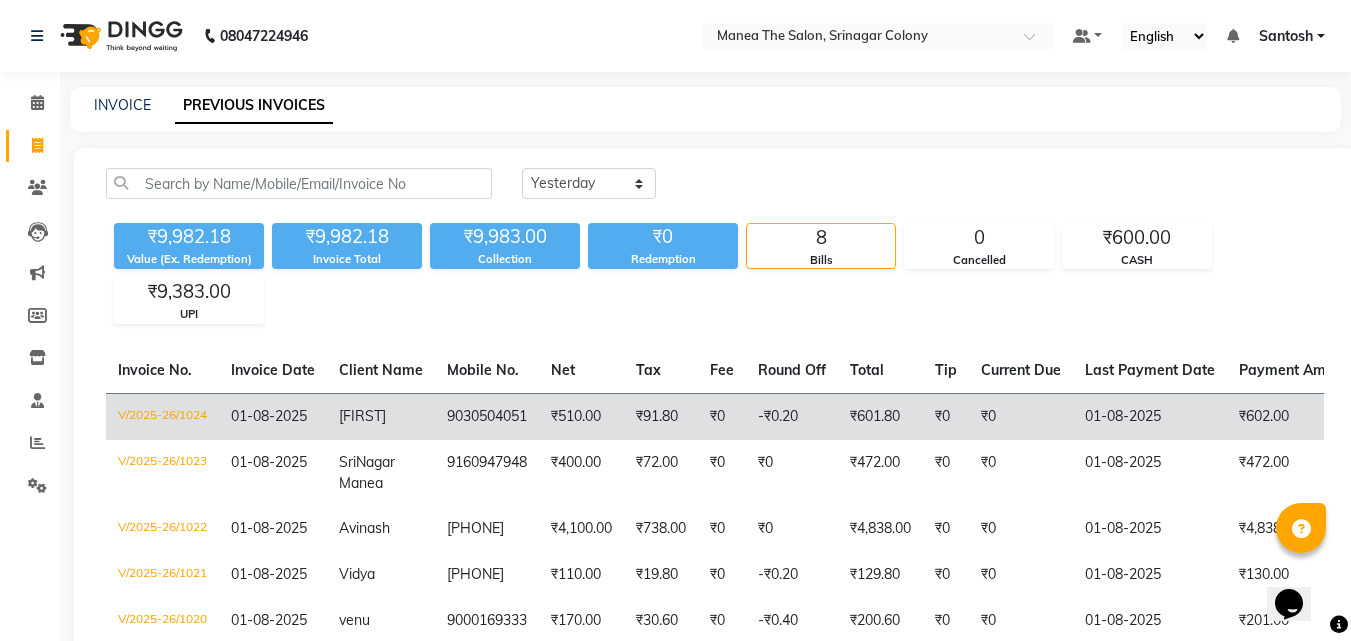 click on "₹0" 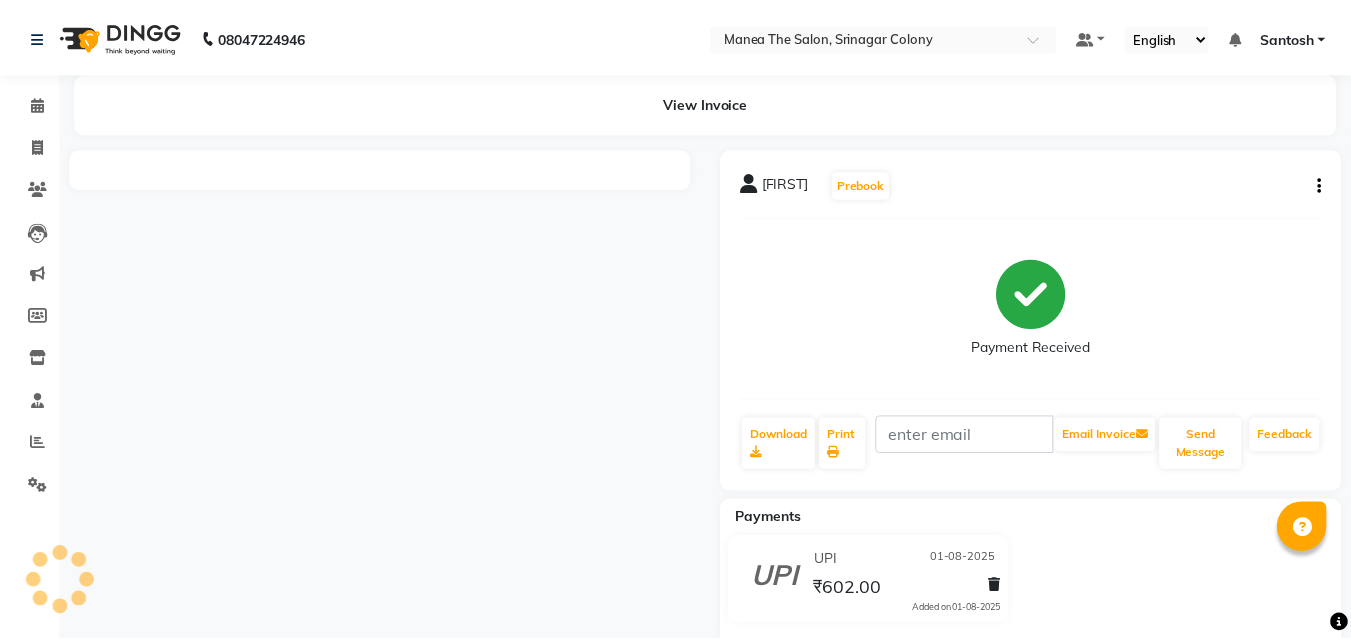 scroll, scrollTop: 38, scrollLeft: 0, axis: vertical 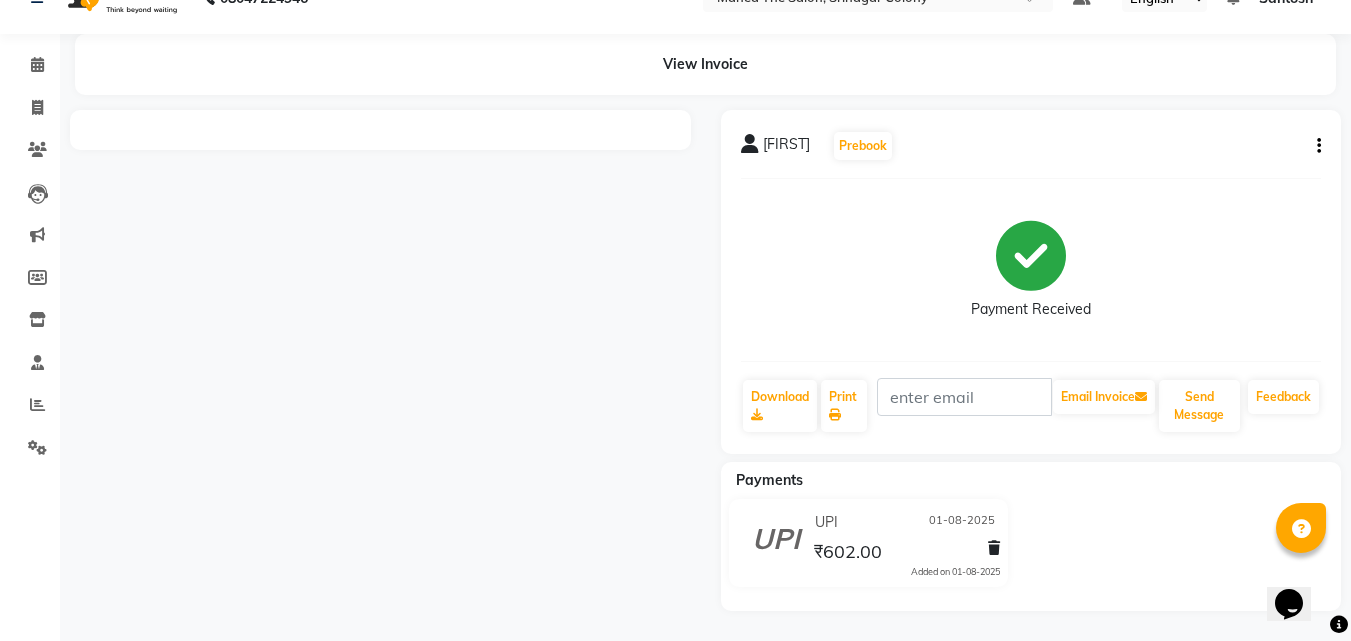 click 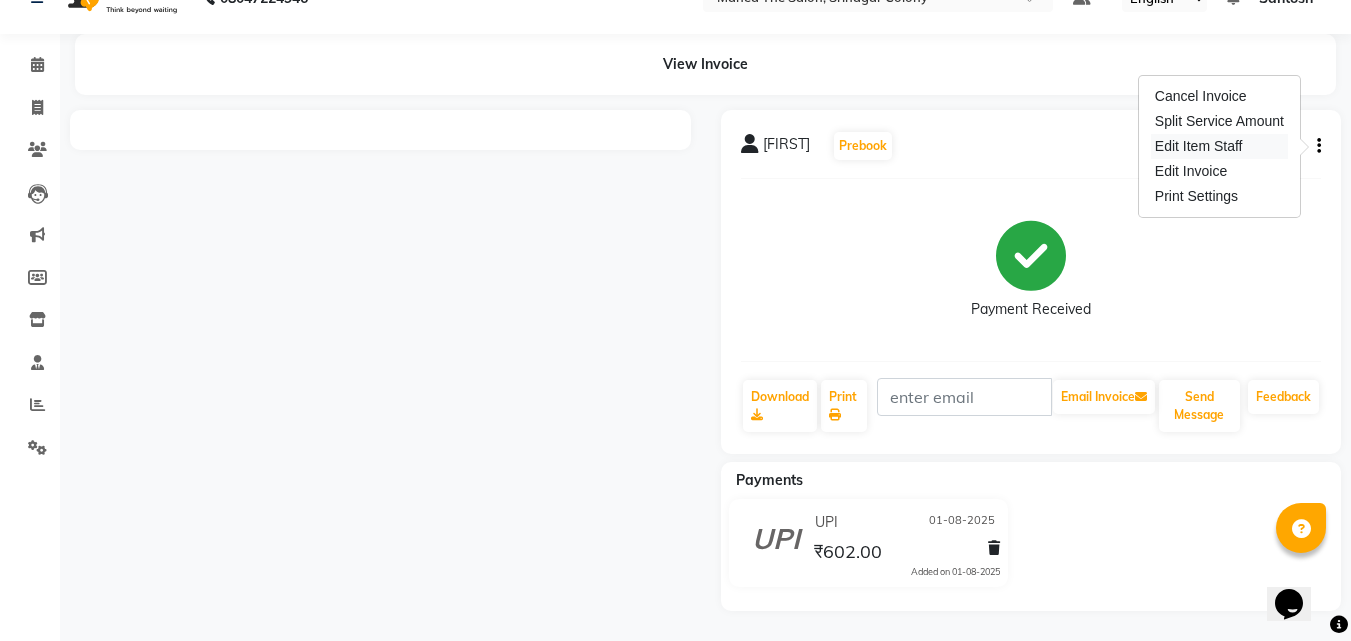 click on "Edit Item Staff" at bounding box center [1219, 146] 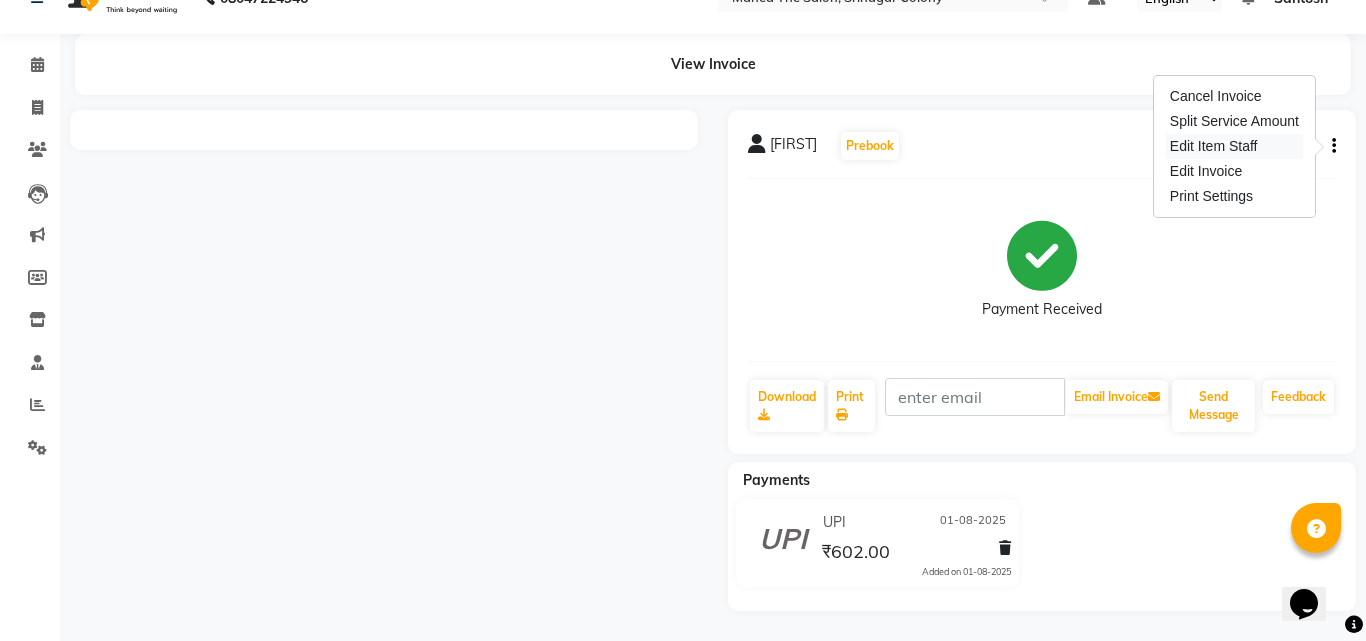 select on "76778" 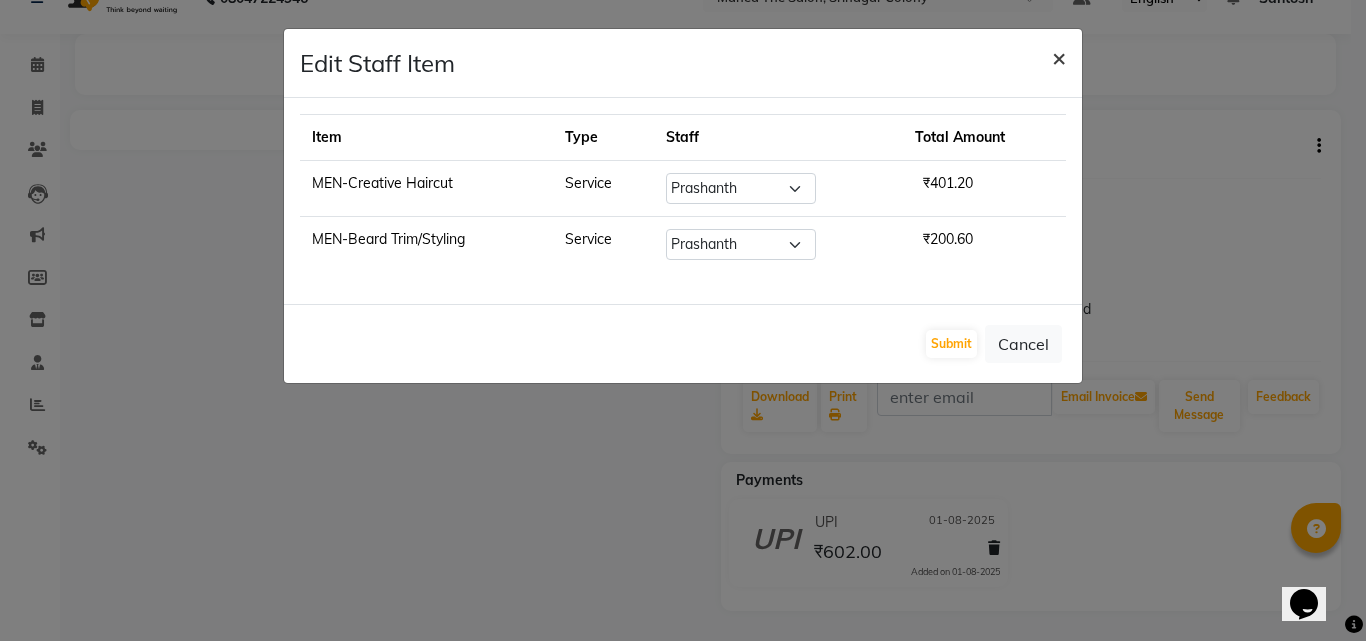 click on "×" 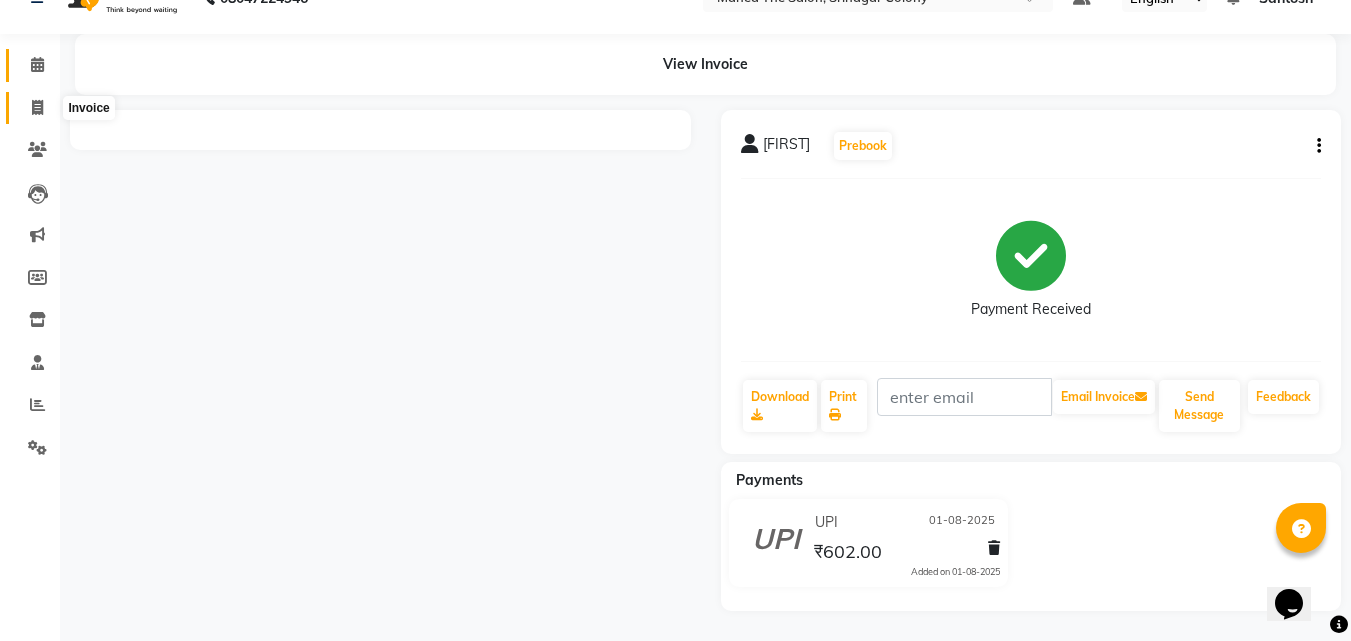 drag, startPoint x: 37, startPoint y: 104, endPoint x: 51, endPoint y: 92, distance: 18.439089 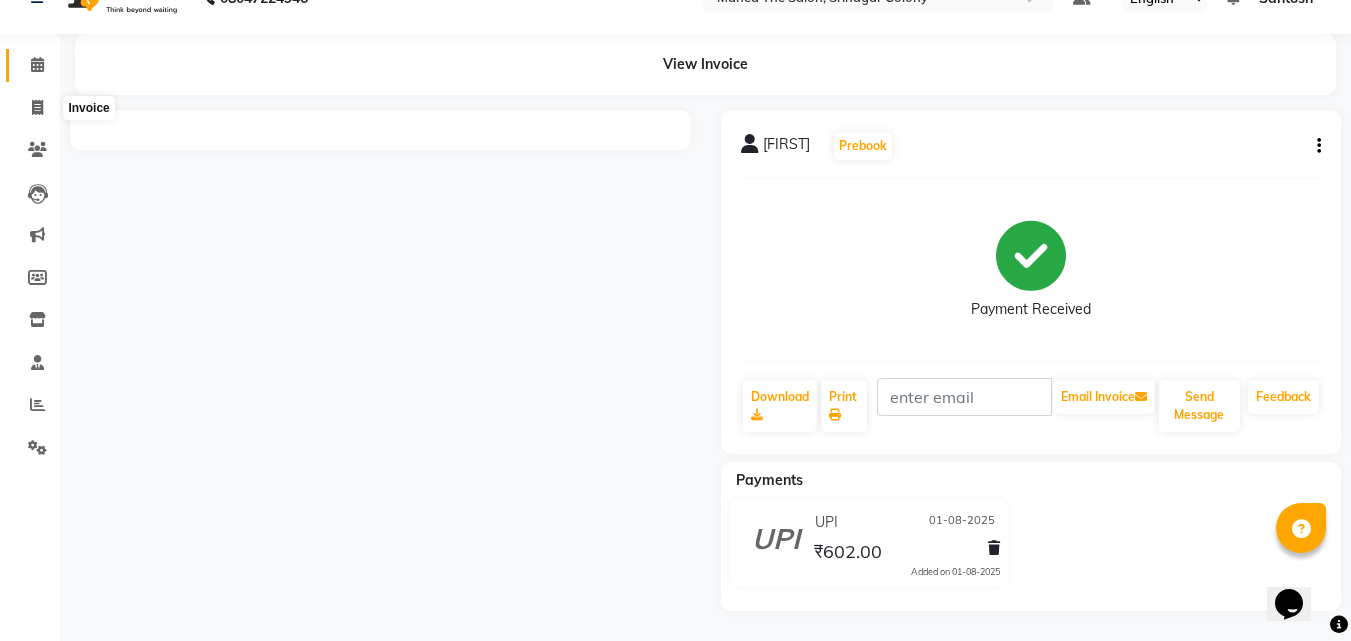 select on "5506" 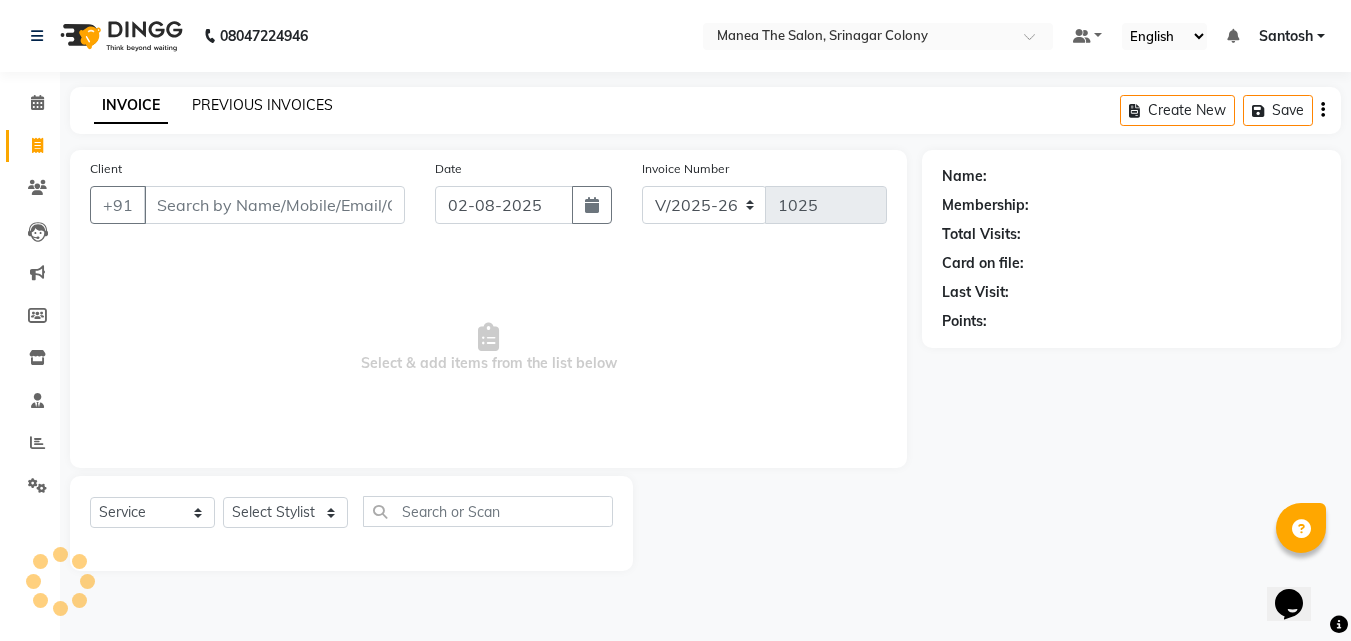 scroll, scrollTop: 0, scrollLeft: 0, axis: both 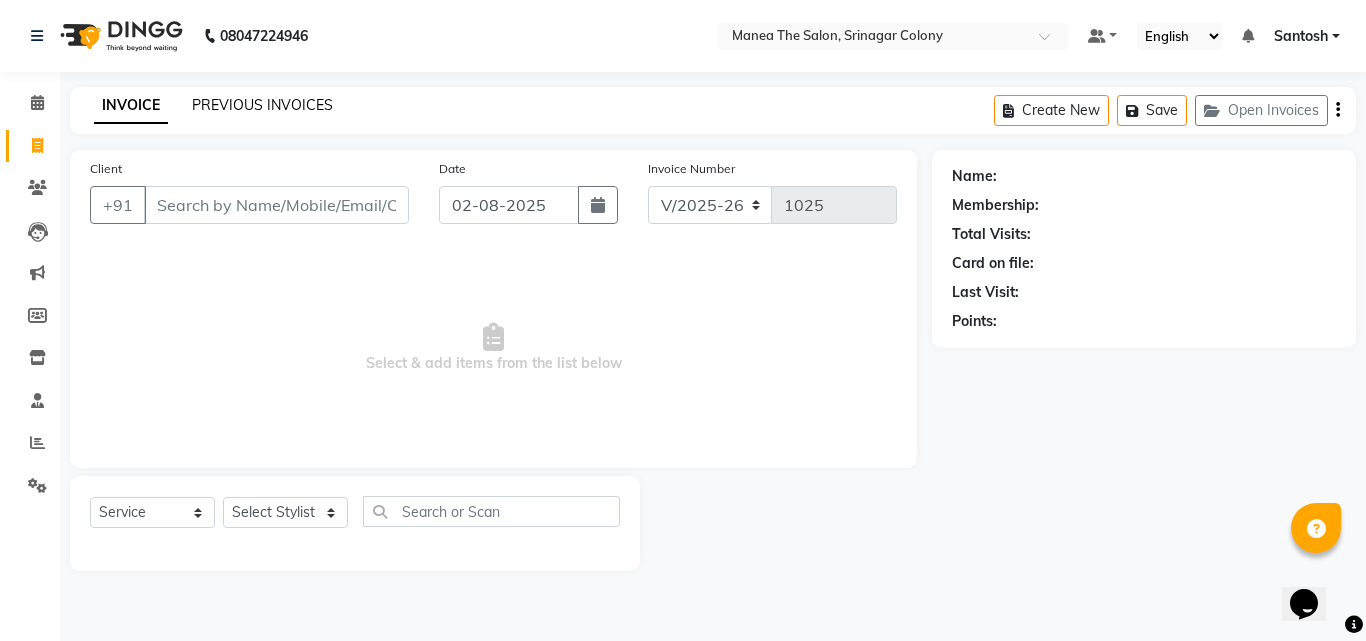 click on "PREVIOUS INVOICES" 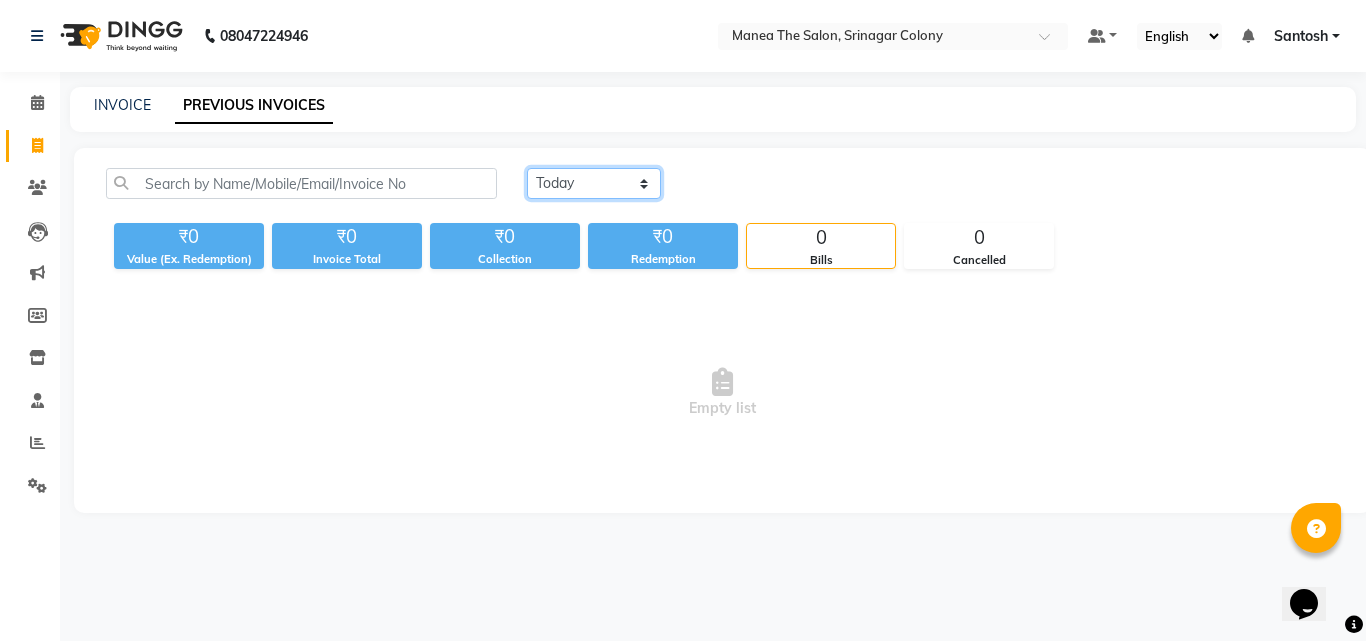 click on "Today Yesterday Custom Range" 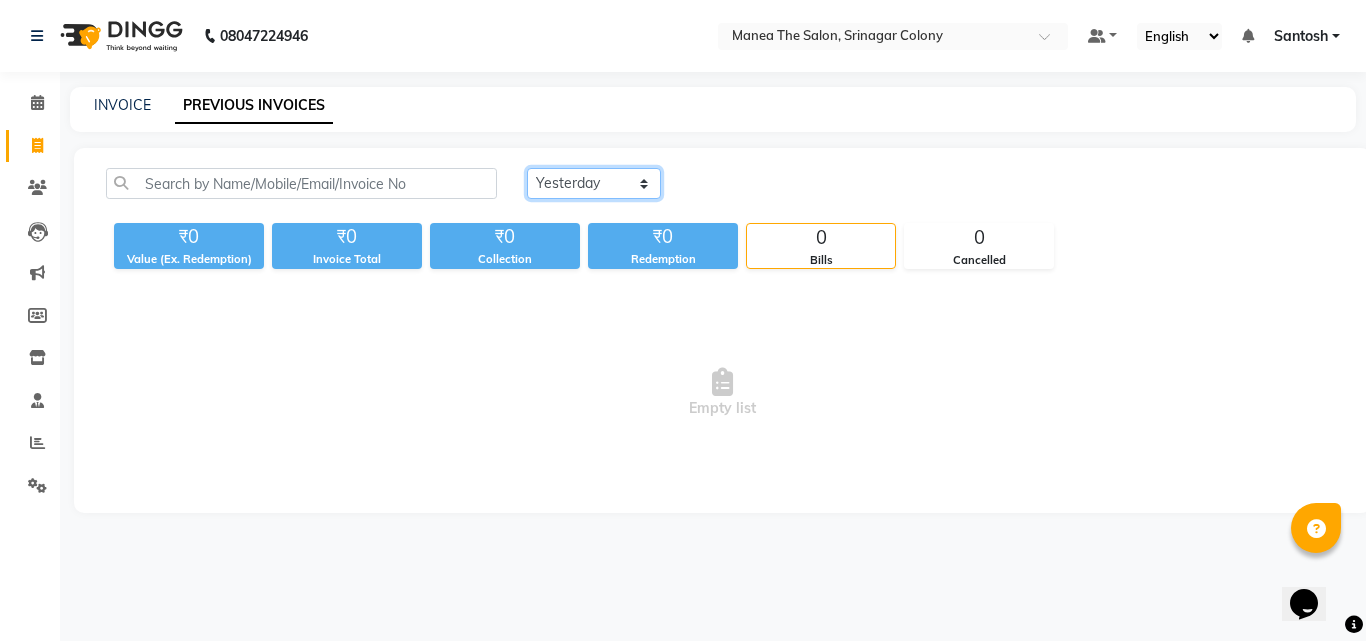 click on "Today Yesterday Custom Range" 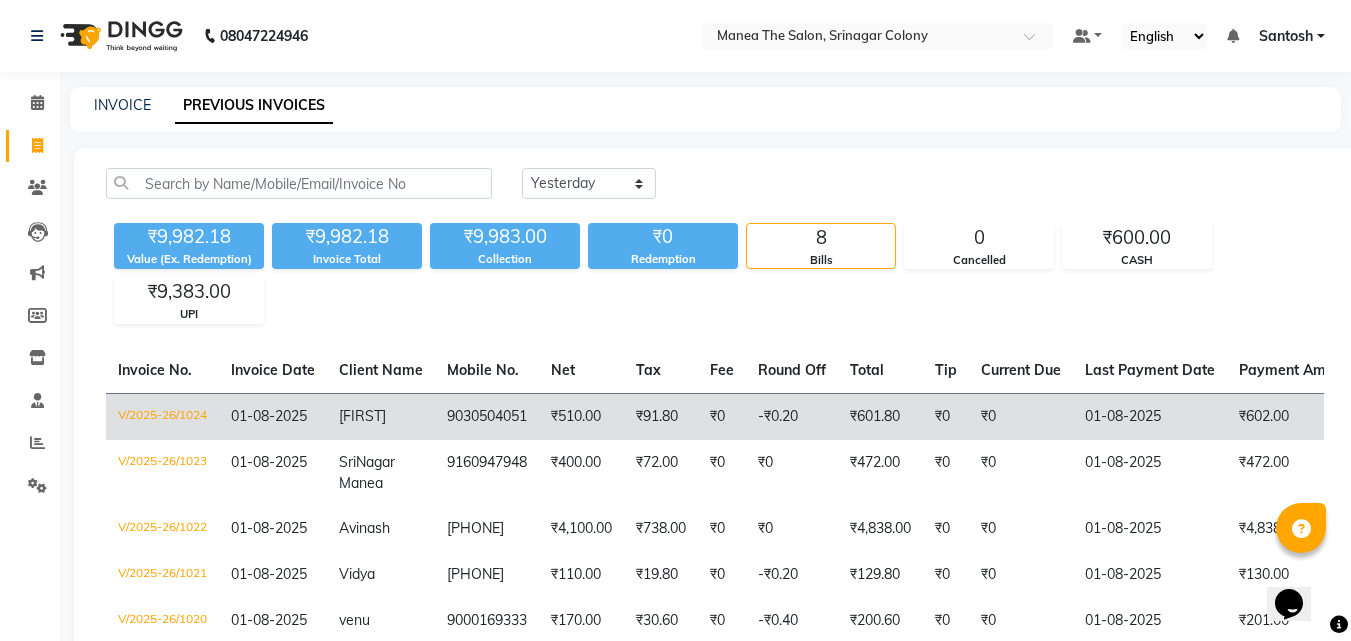 click on "₹510.00" 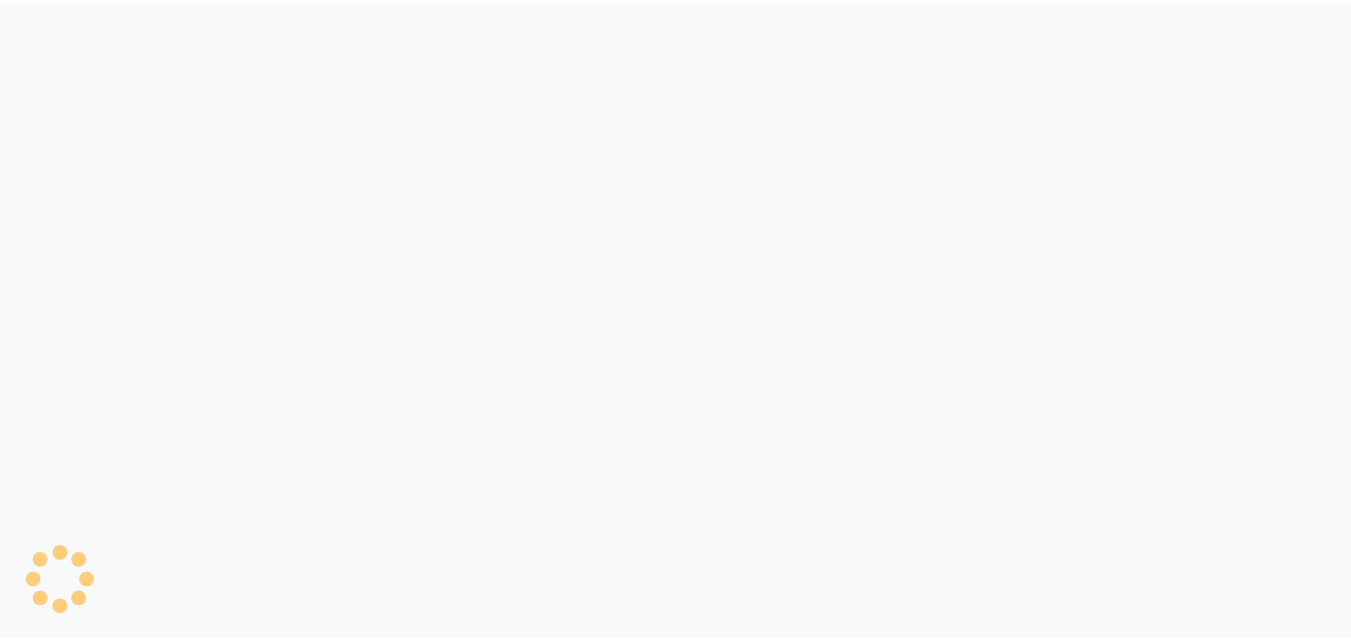 scroll, scrollTop: 0, scrollLeft: 0, axis: both 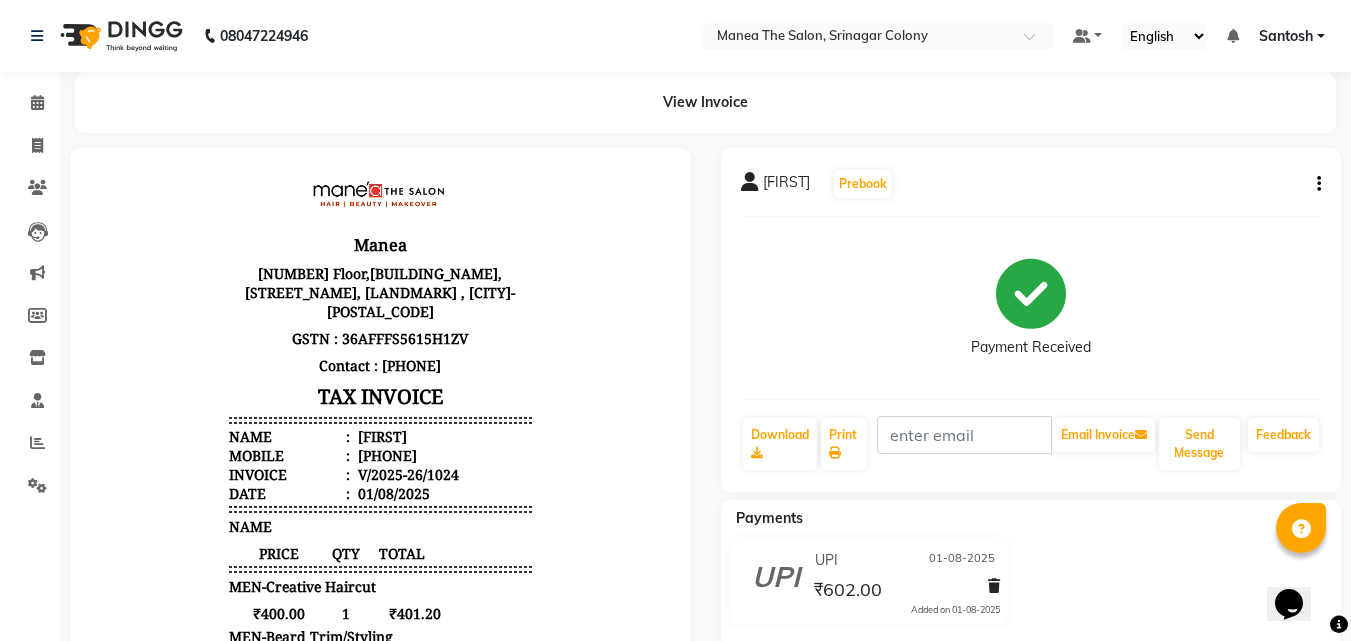 click 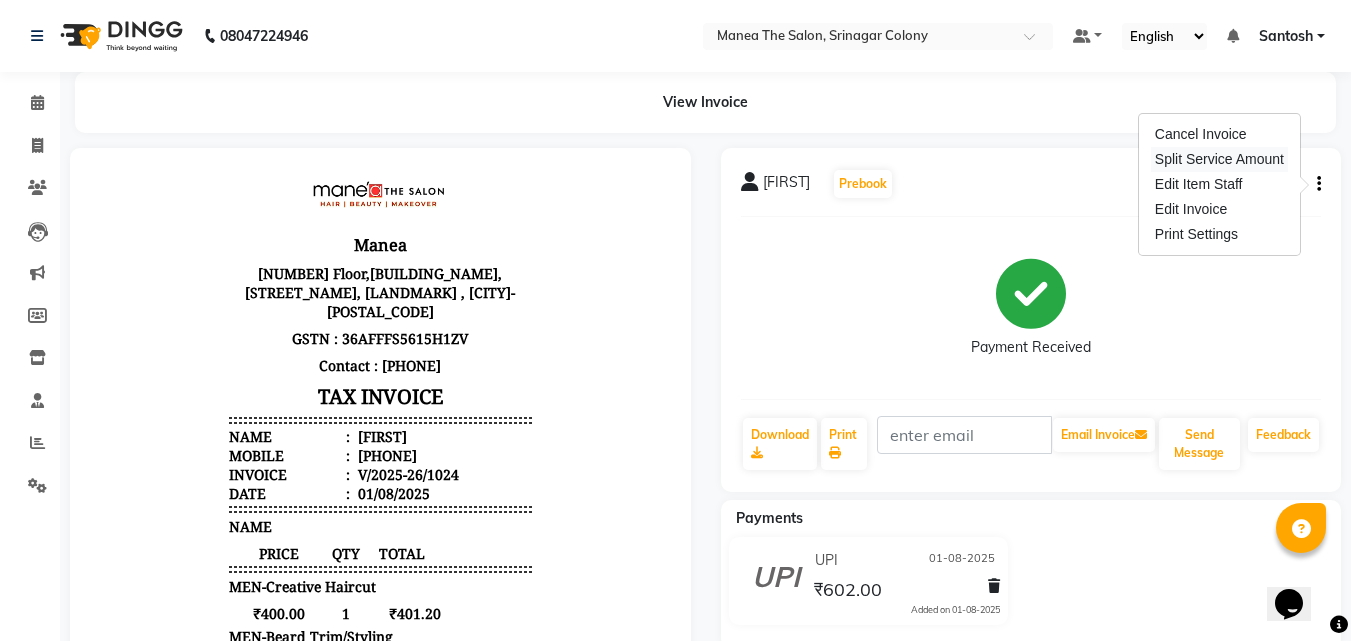 click on "Split Service Amount" at bounding box center (1219, 159) 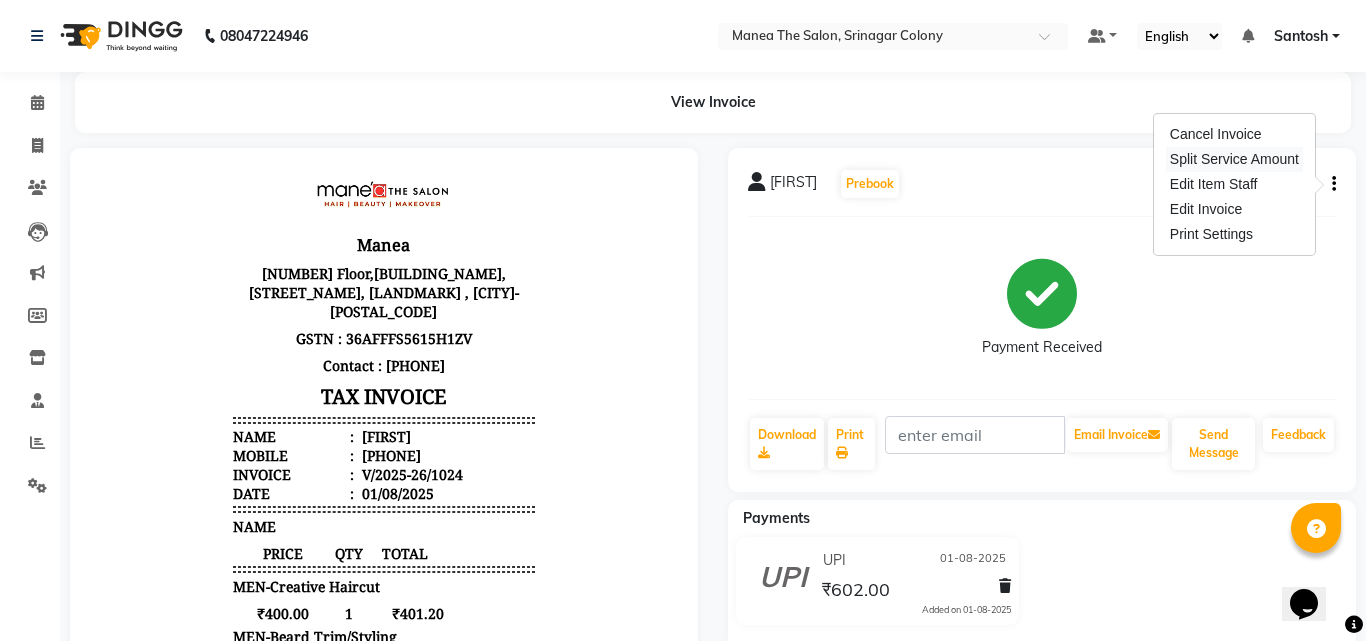 select on "76778" 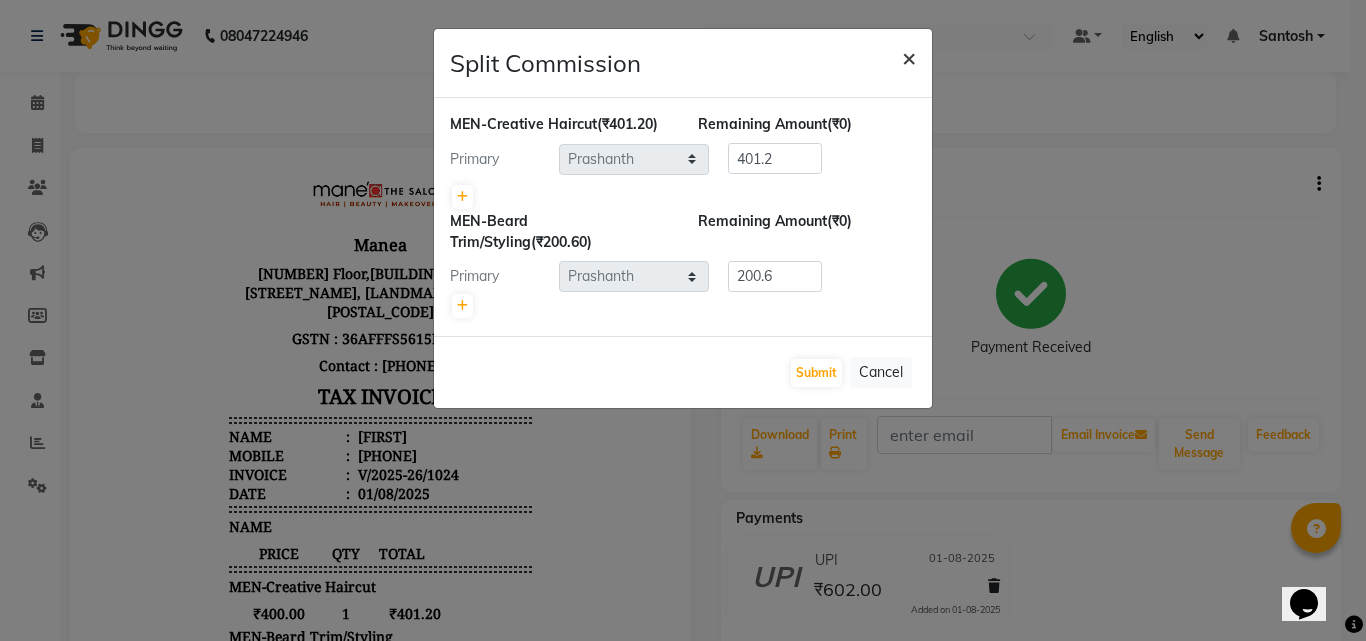 click on "×" 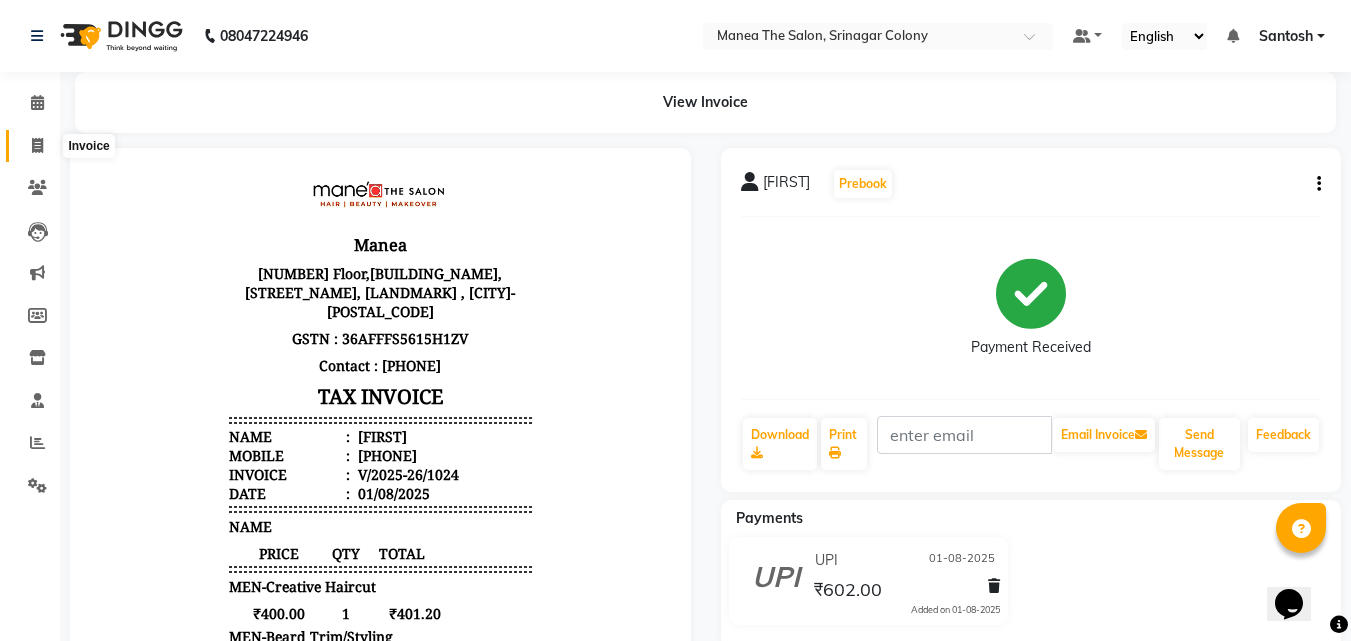 click 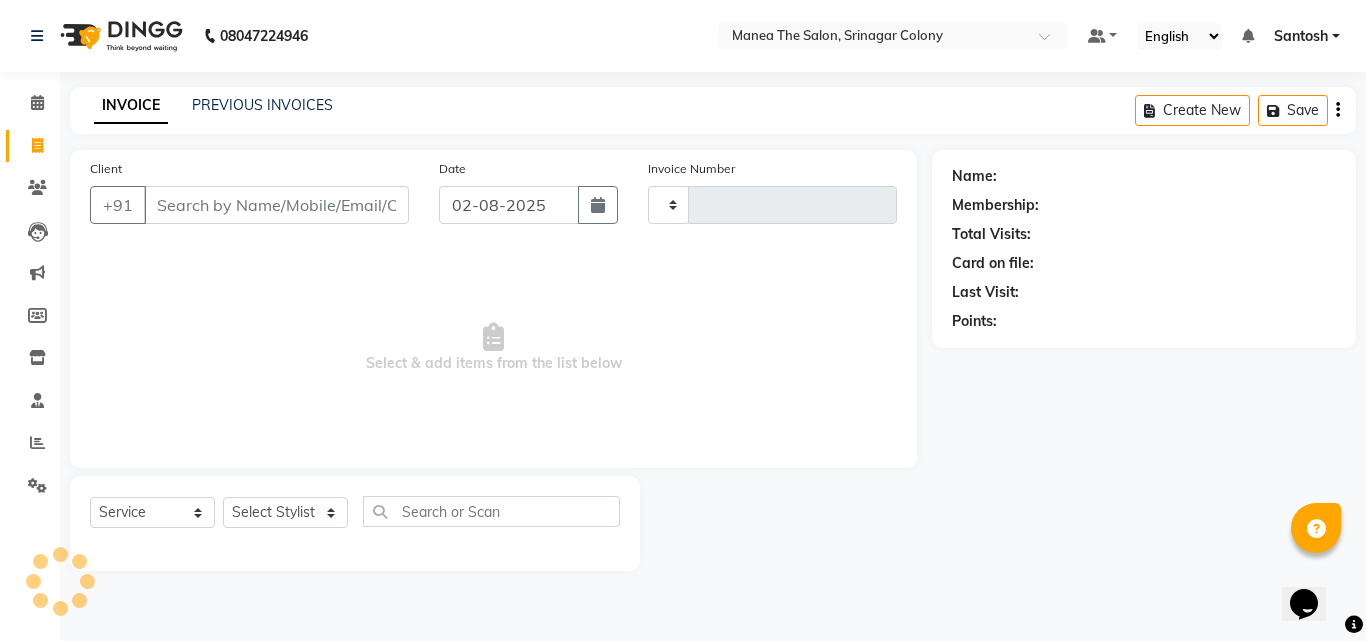 type on "1025" 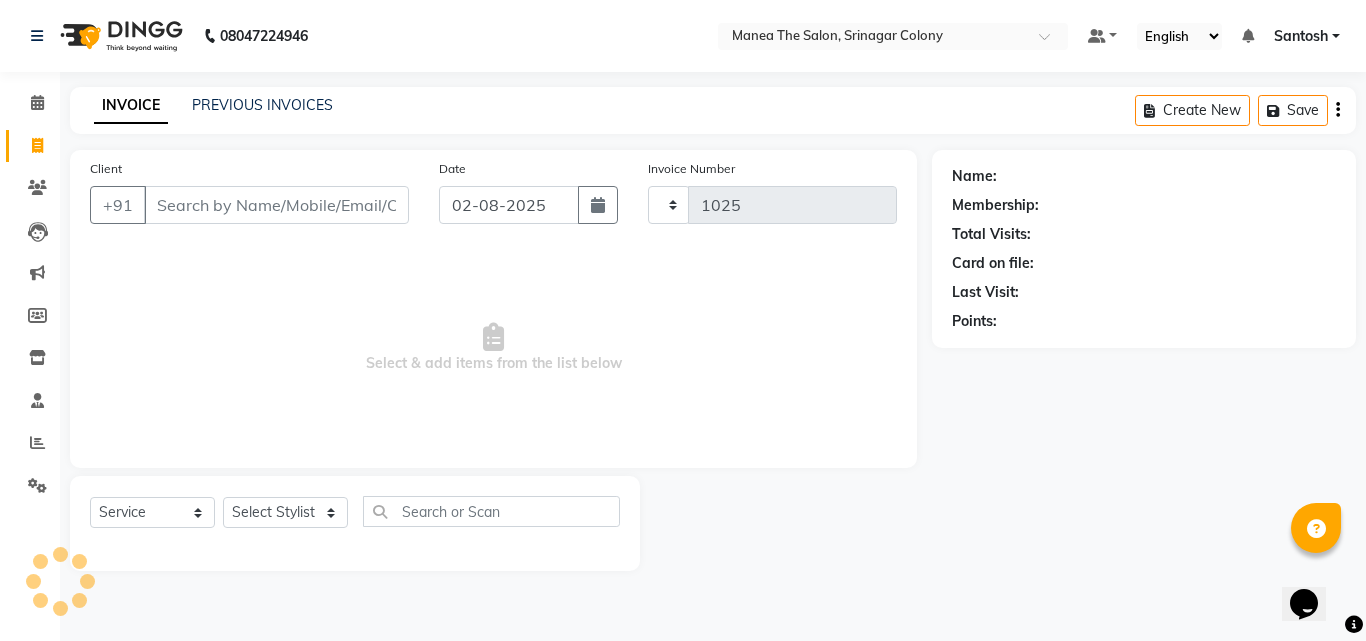 select on "5506" 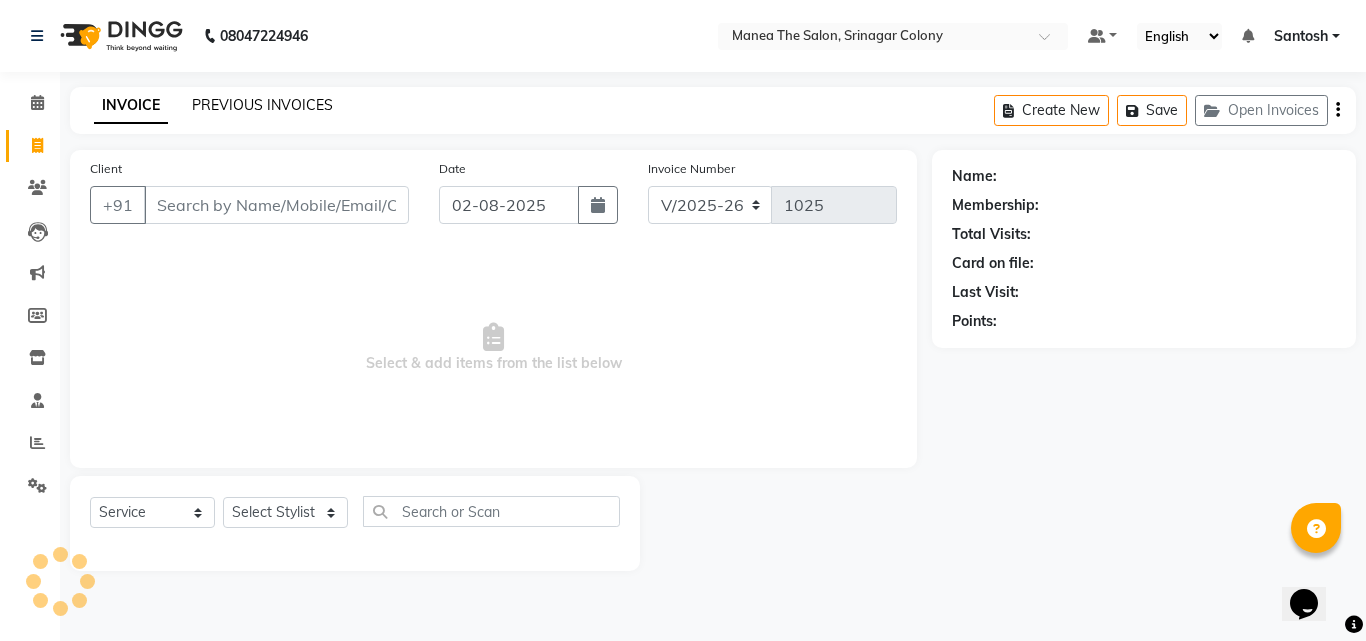 click on "PREVIOUS INVOICES" 